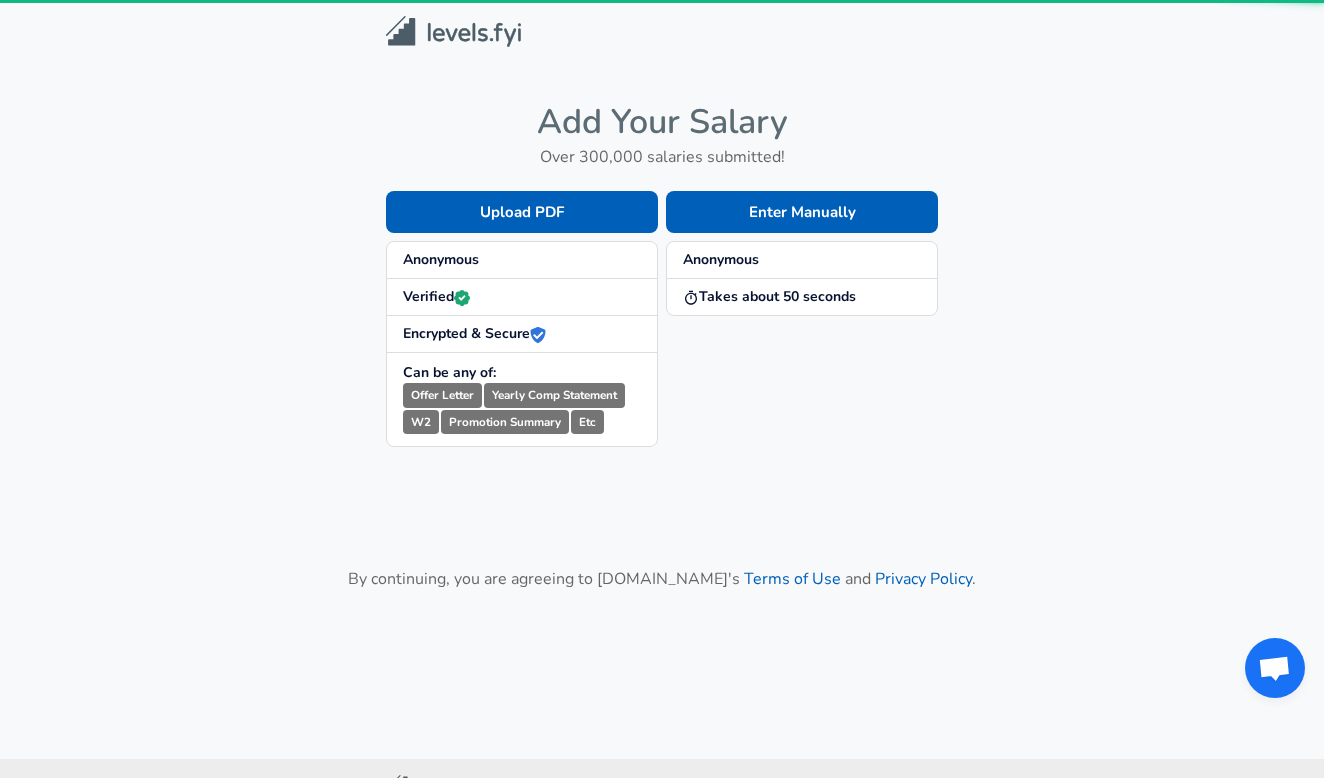 scroll, scrollTop: 0, scrollLeft: 0, axis: both 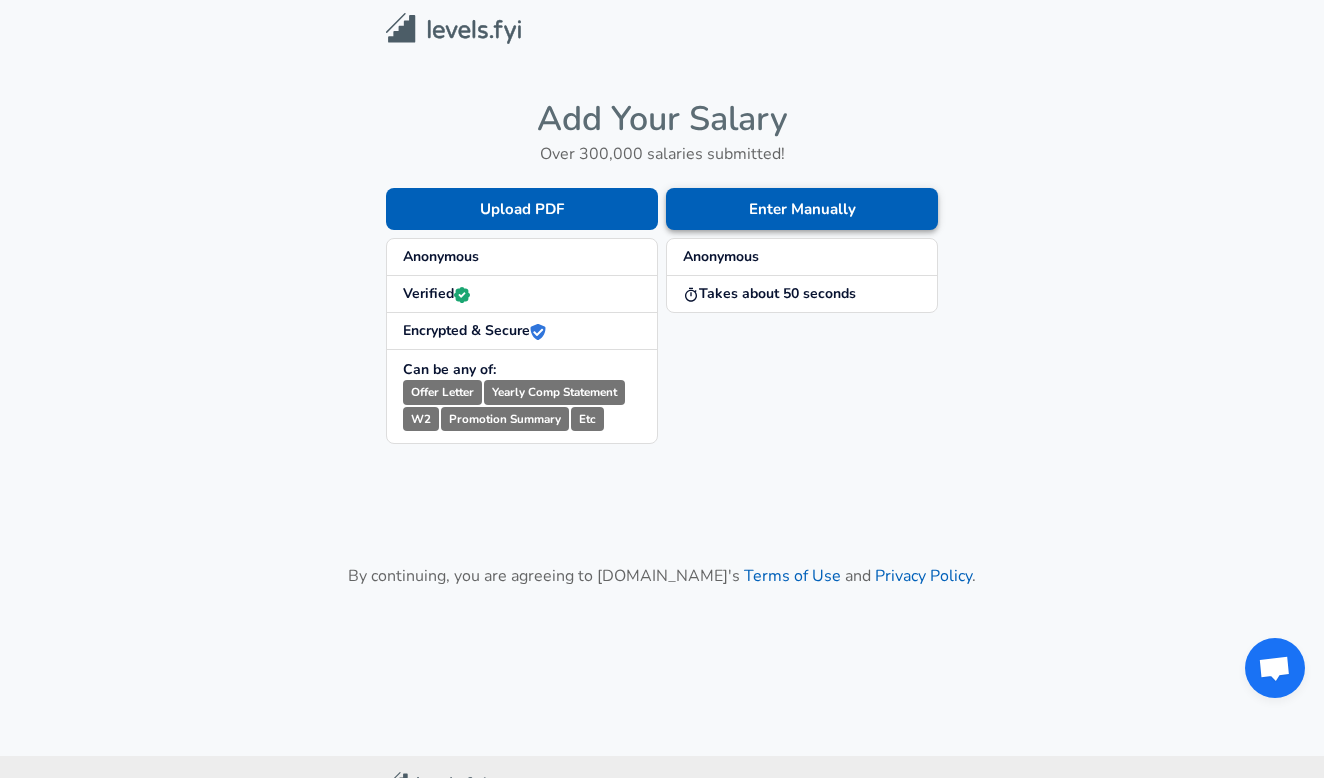 click on "Enter Manually" at bounding box center [802, 209] 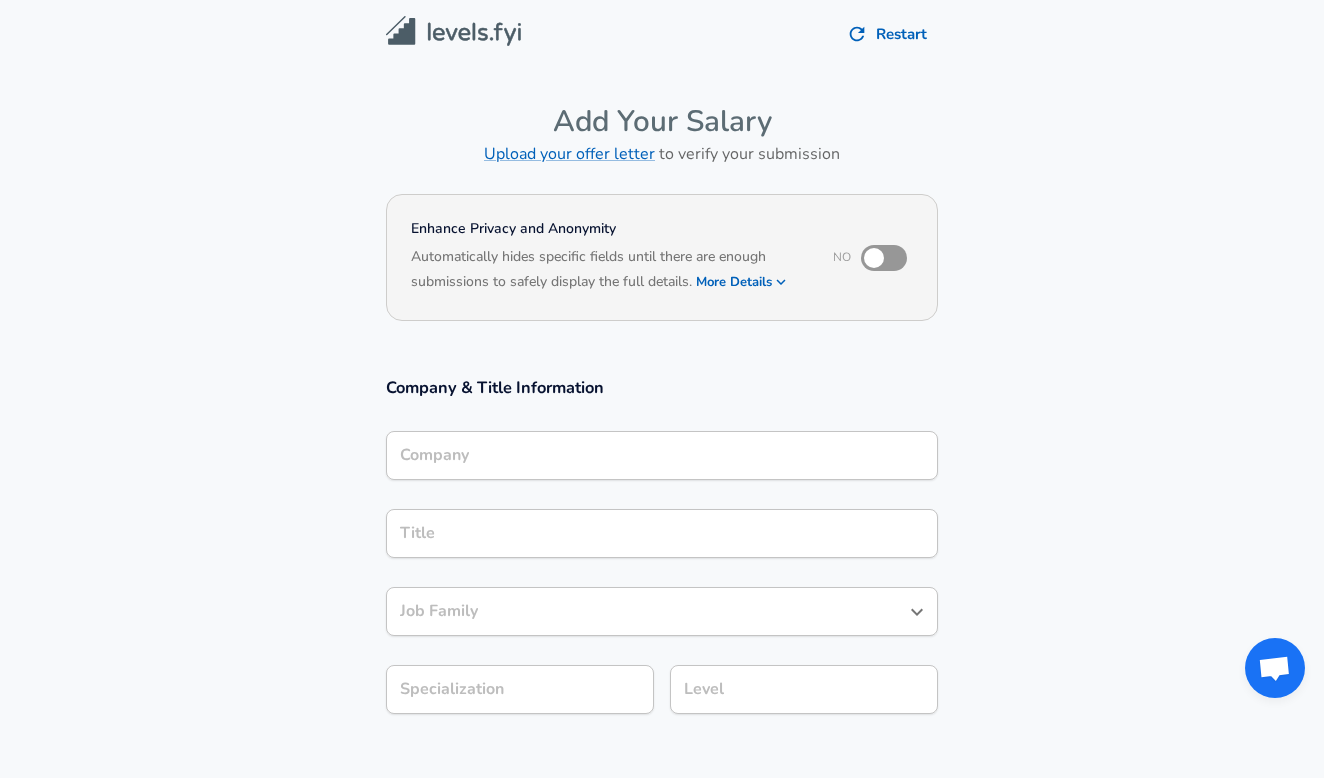 click on "Company" at bounding box center [662, 455] 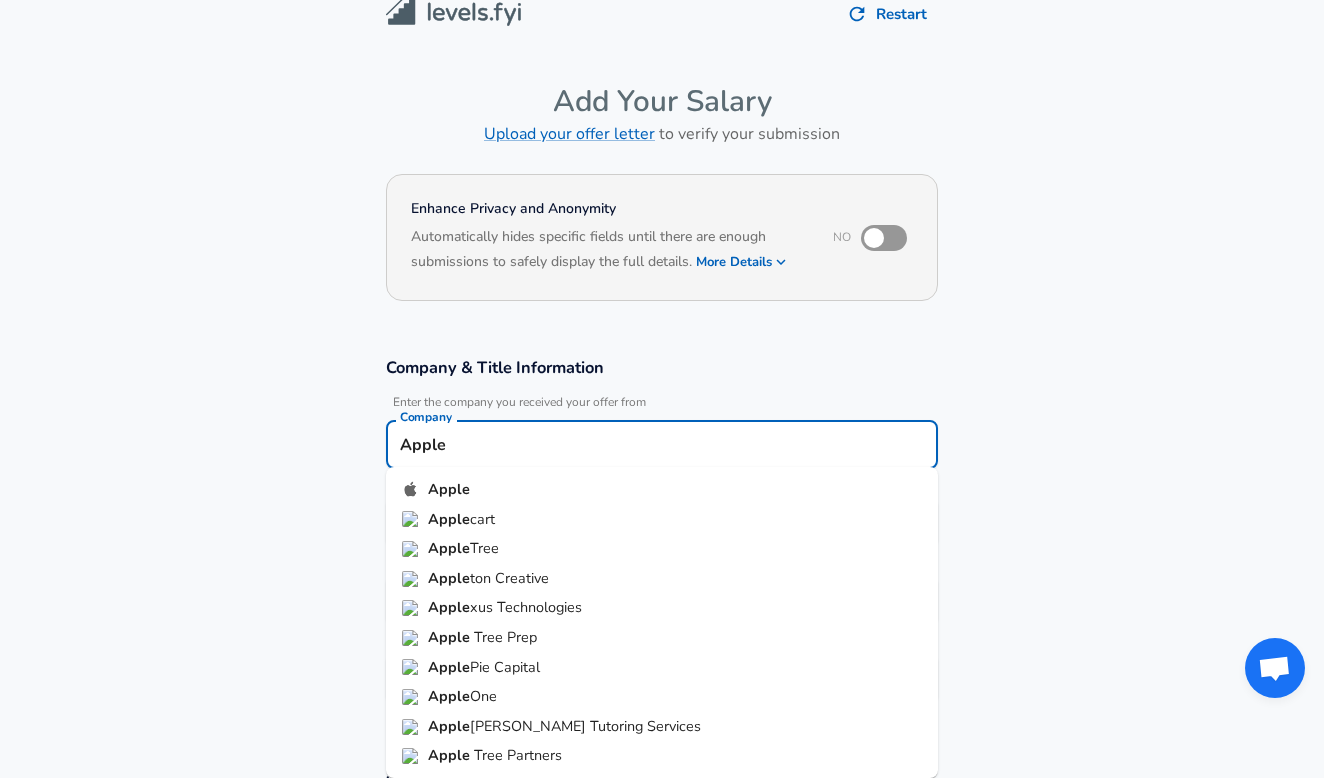 click on "Apple" at bounding box center [449, 489] 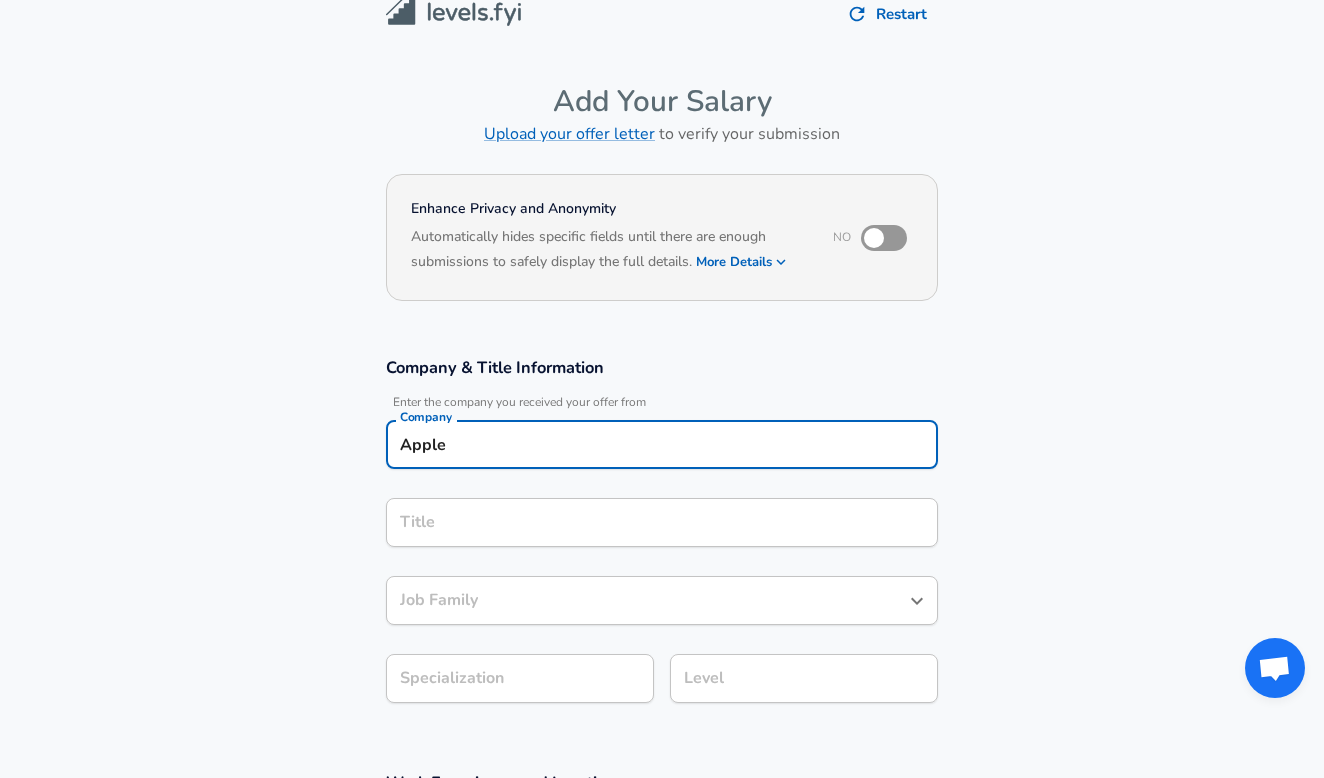 type on "Apple" 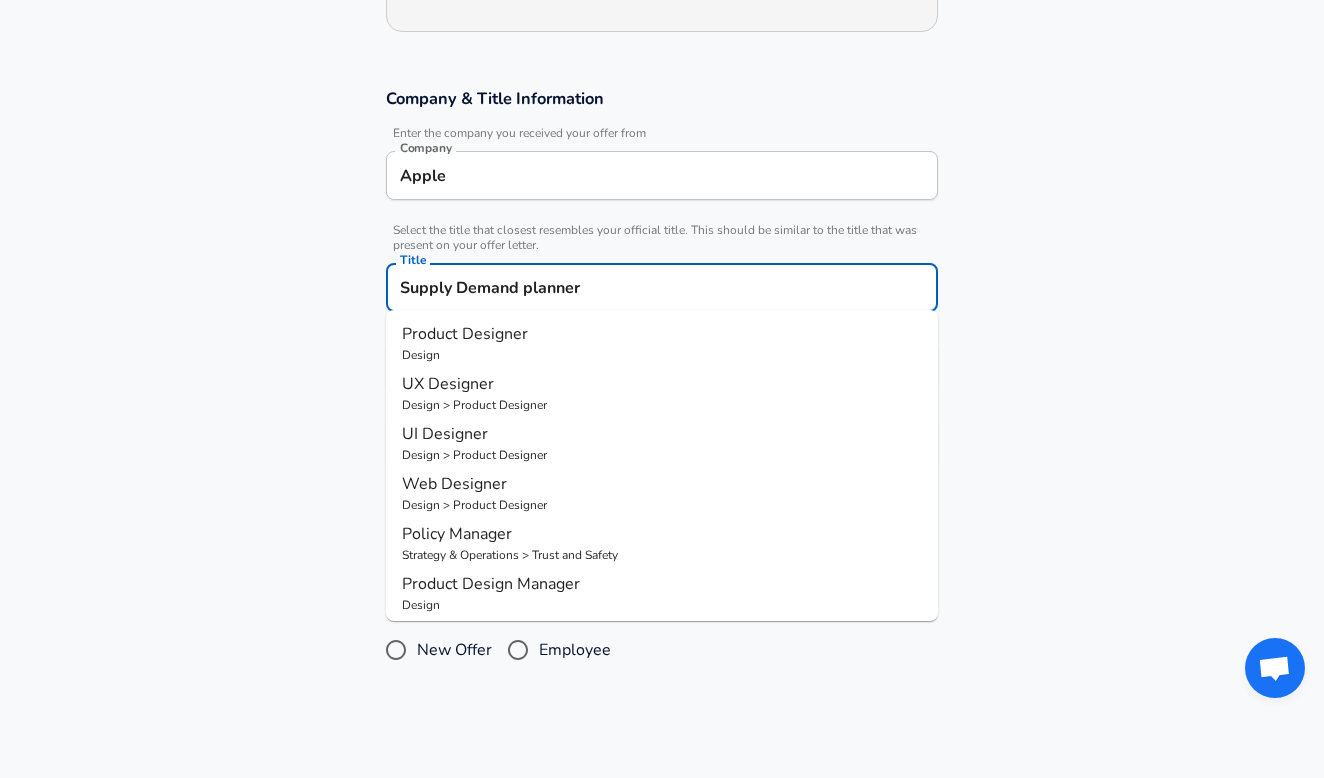 scroll, scrollTop: 294, scrollLeft: 0, axis: vertical 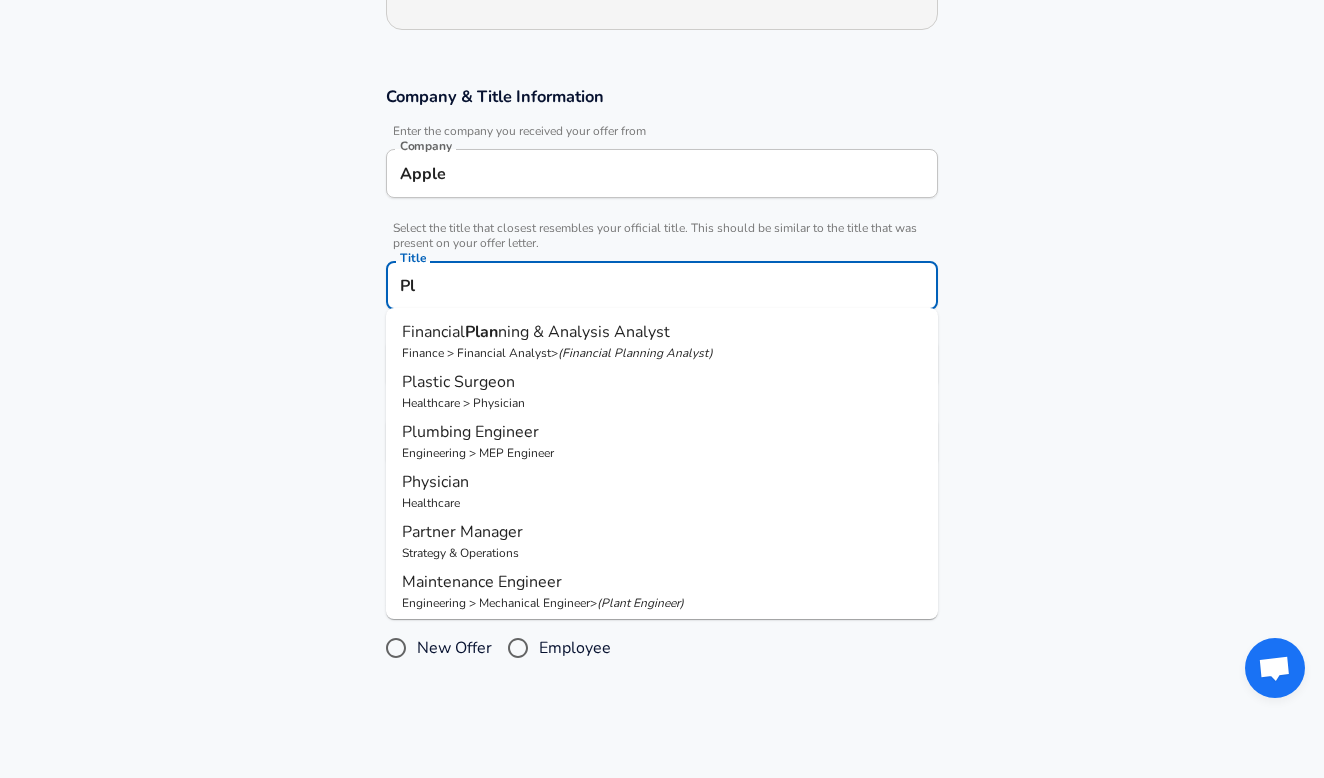 type on "P" 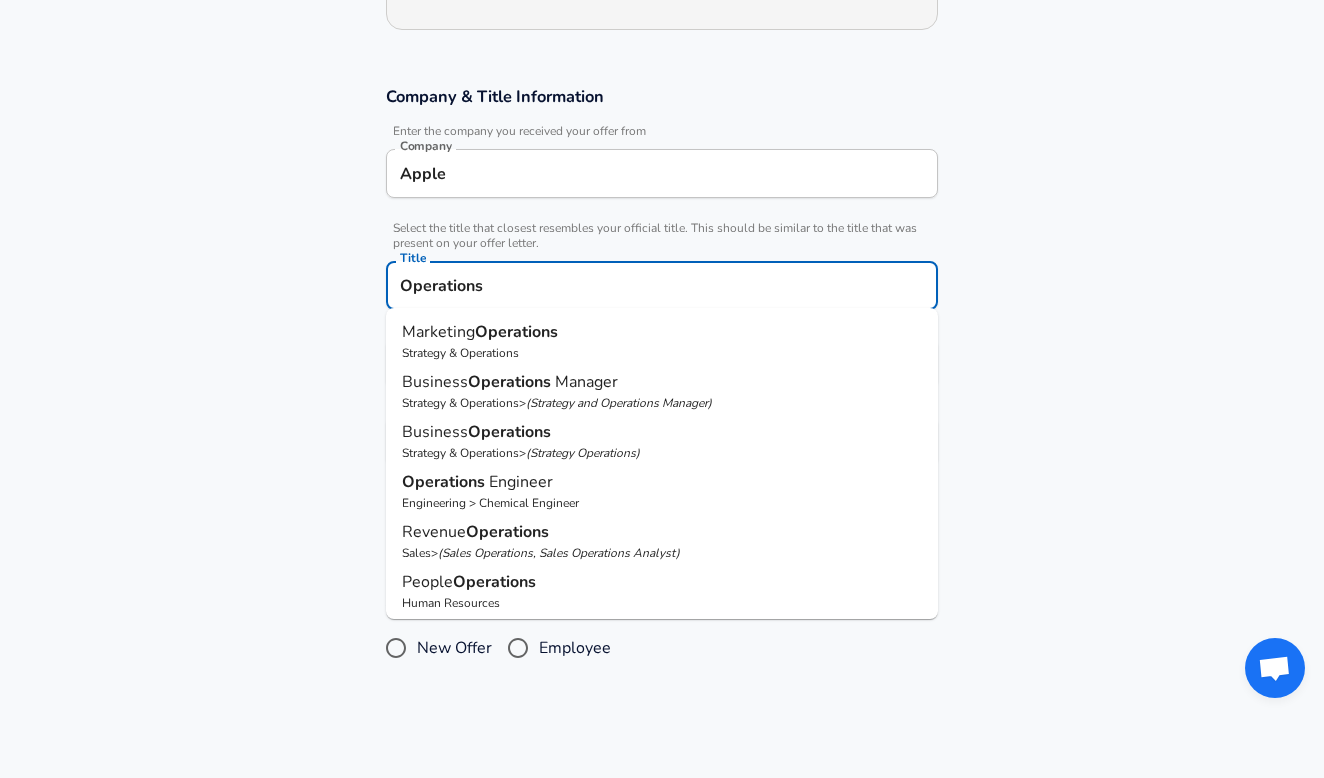 scroll, scrollTop: 0, scrollLeft: 0, axis: both 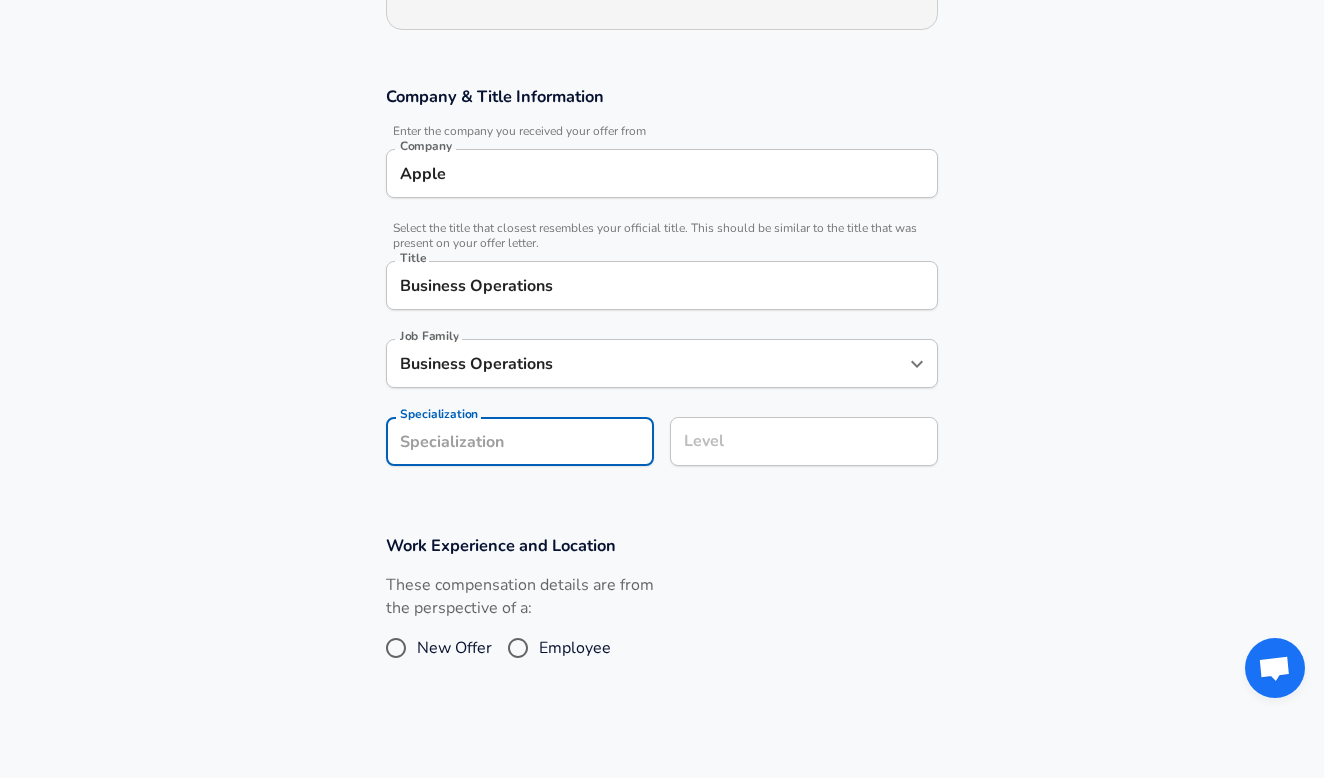 click on "Company & Title Information   Enter the company you received your offer from Company Apple Company   Select the title that closest resembles your official title. This should be similar to the title that was present on your offer letter. Title Business Operations Title Job Family Business Operations Job Family Specialization Specialization Level Level" at bounding box center [662, 286] 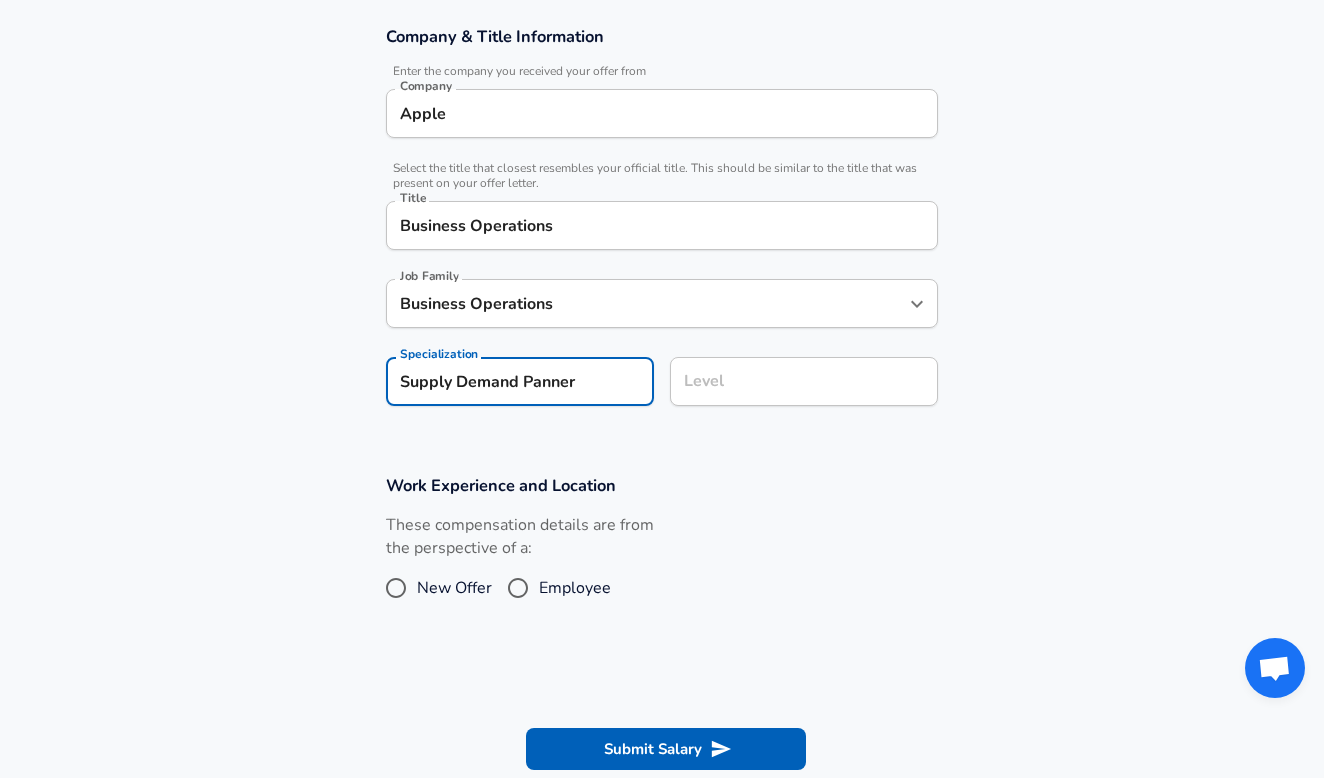 type on "Supply Demand Panner" 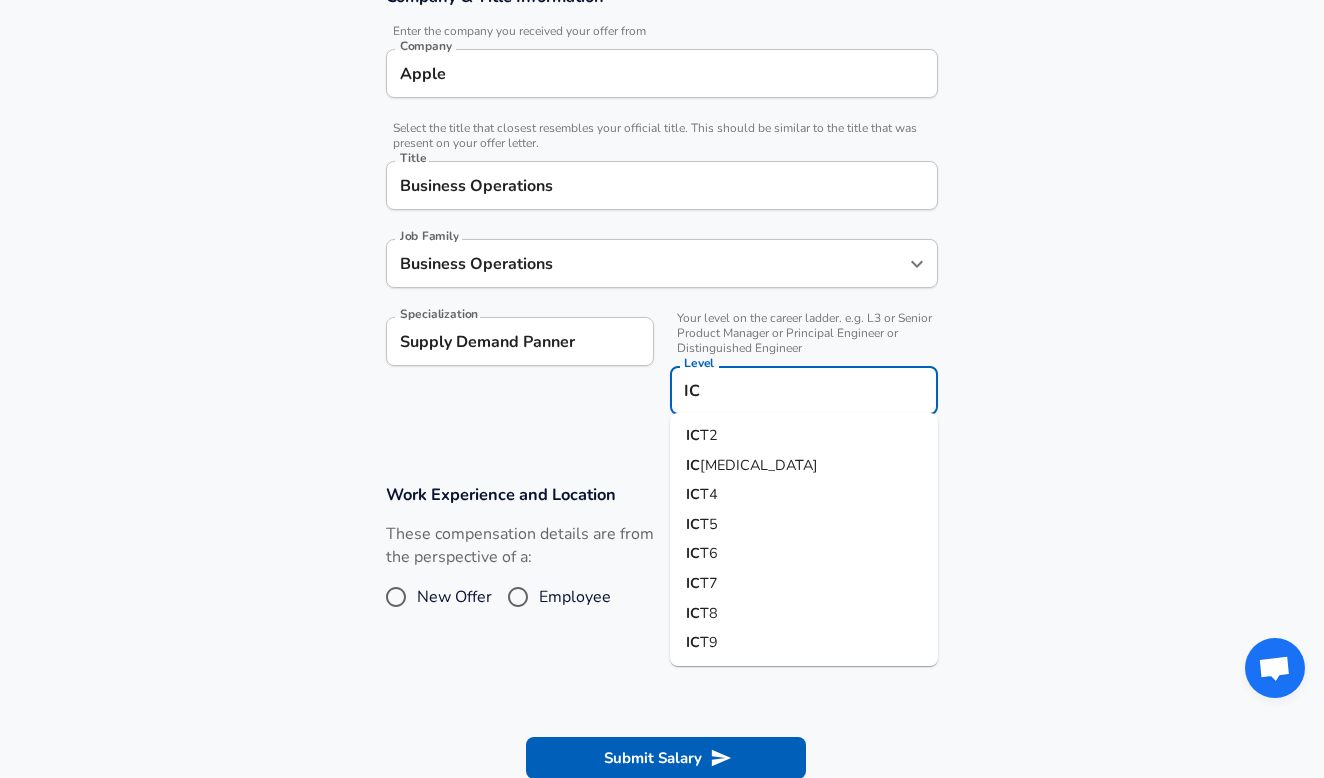 click on "IC" at bounding box center [693, 465] 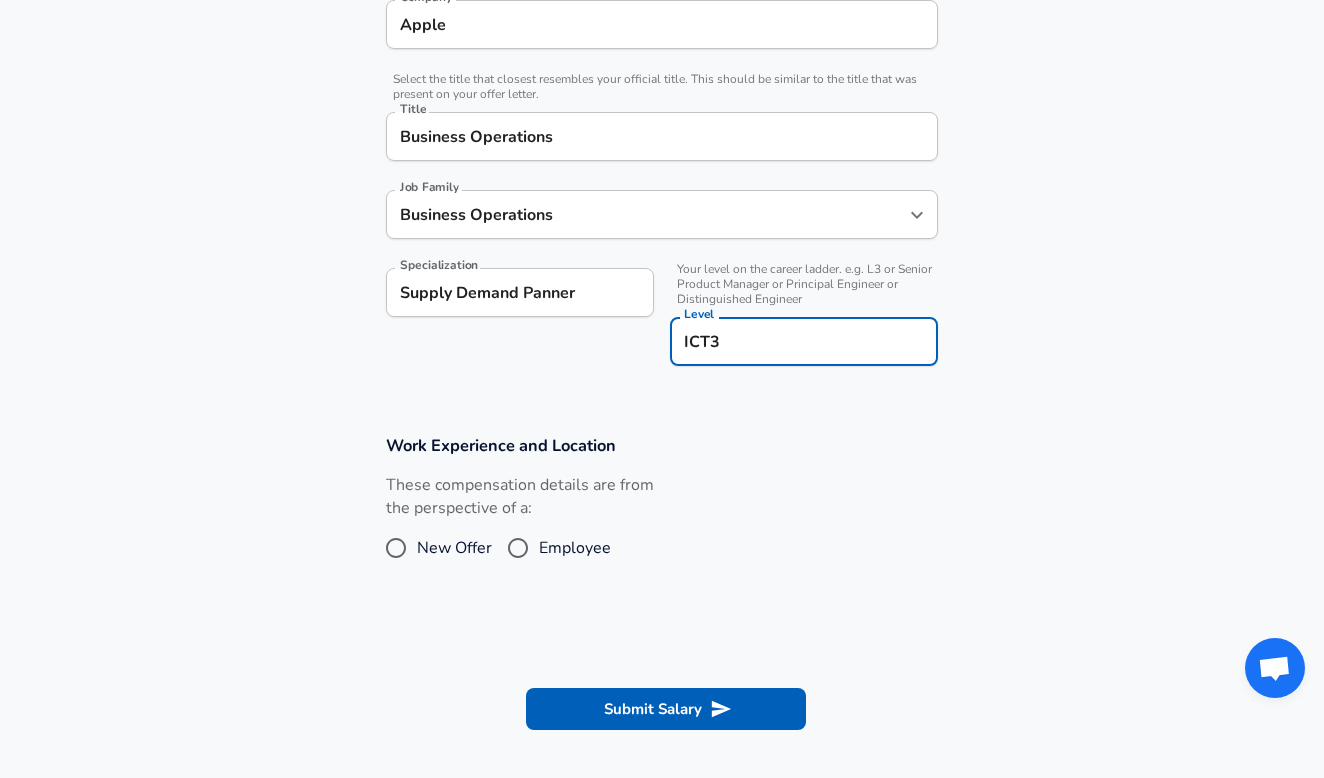 scroll, scrollTop: 445, scrollLeft: 0, axis: vertical 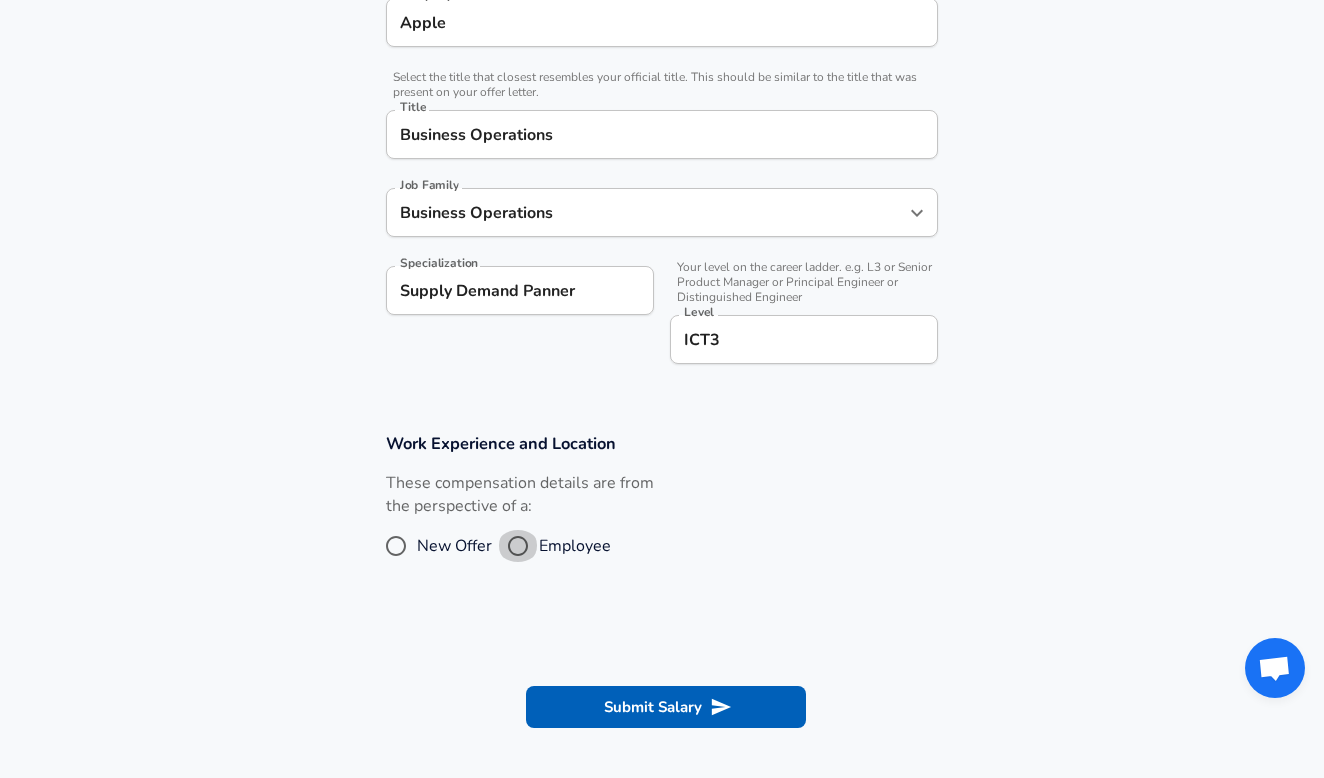 click on "Employee" at bounding box center [518, 546] 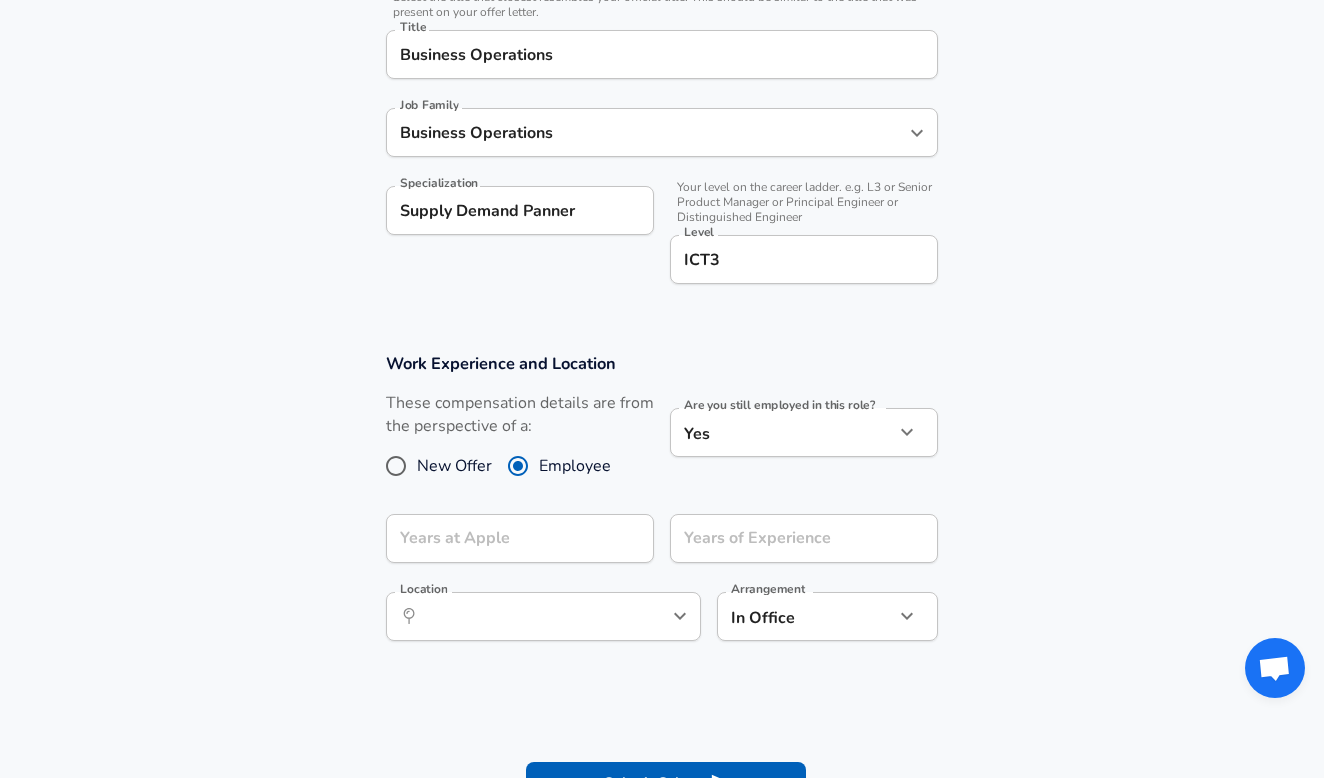 scroll, scrollTop: 553, scrollLeft: 0, axis: vertical 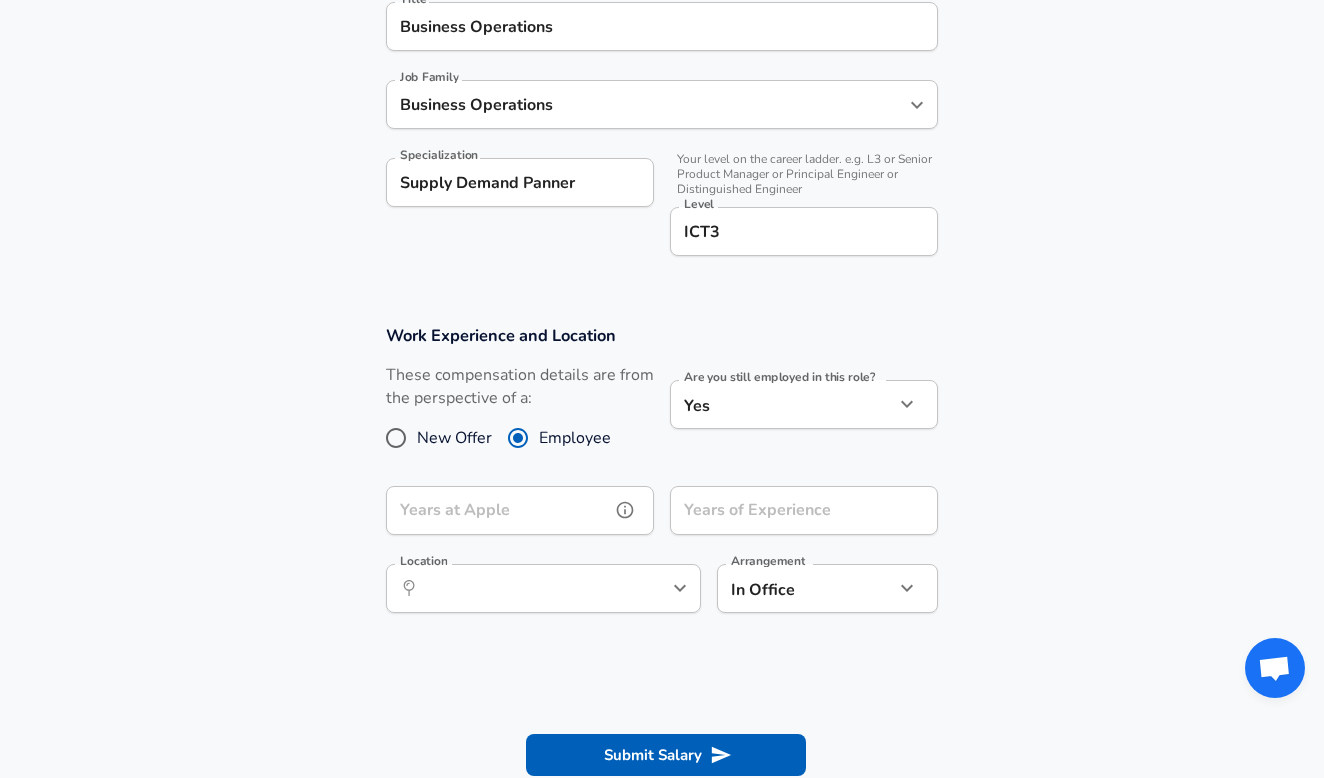 click on "Years at Apple" at bounding box center [498, 510] 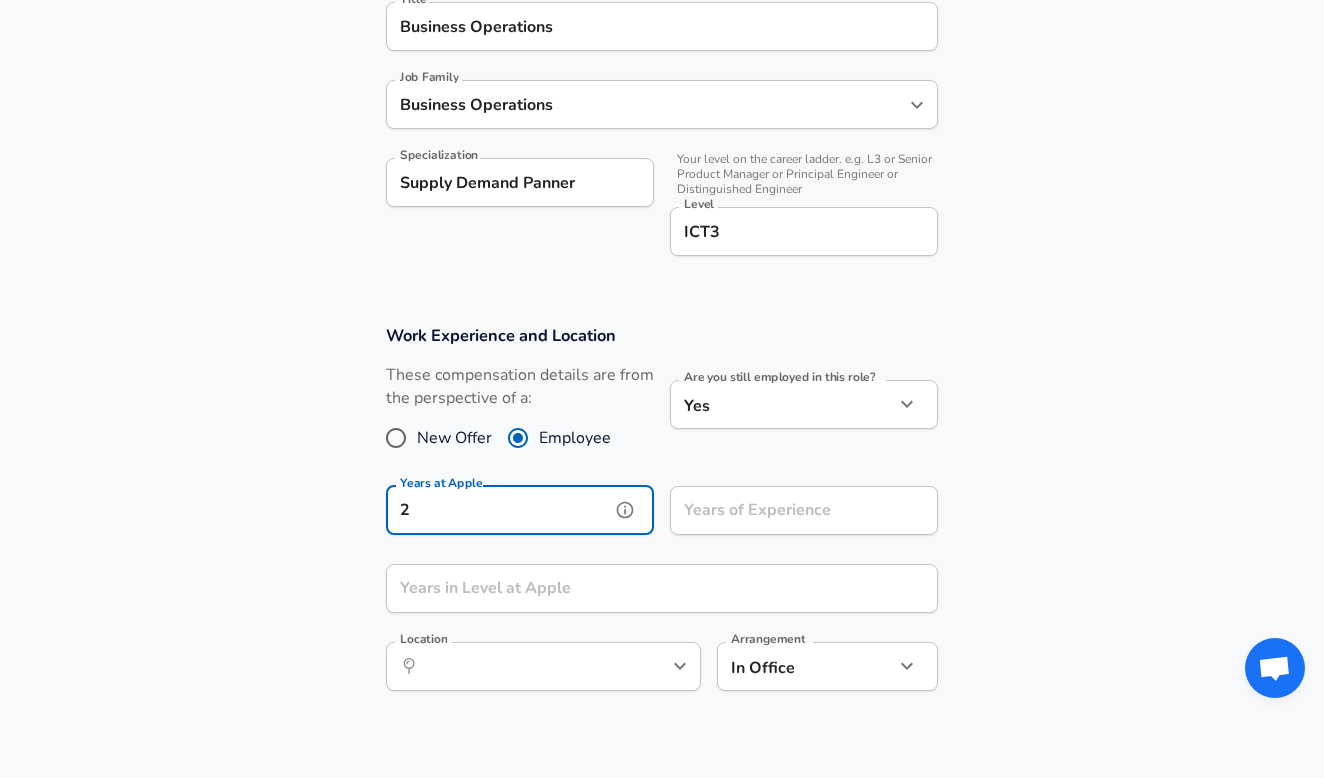 type on "2" 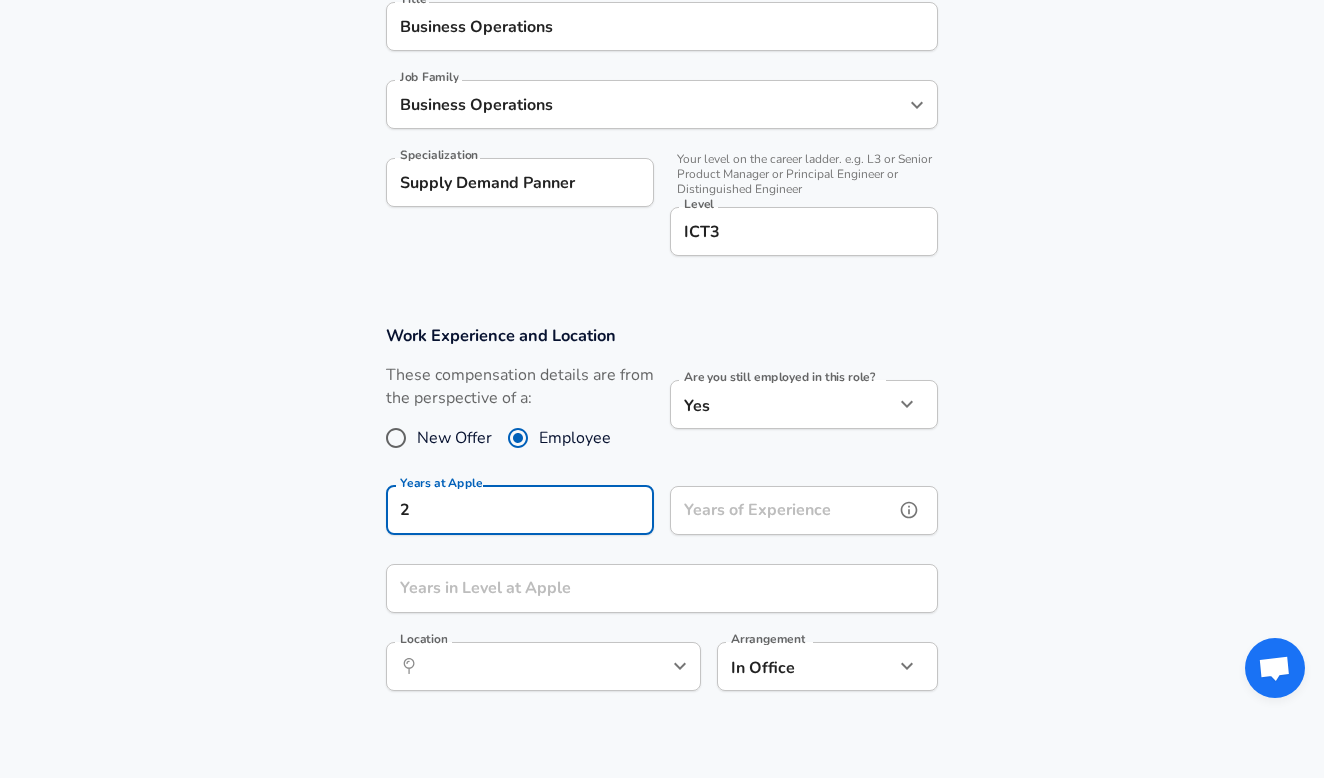 click on "Years of Experience" at bounding box center (782, 510) 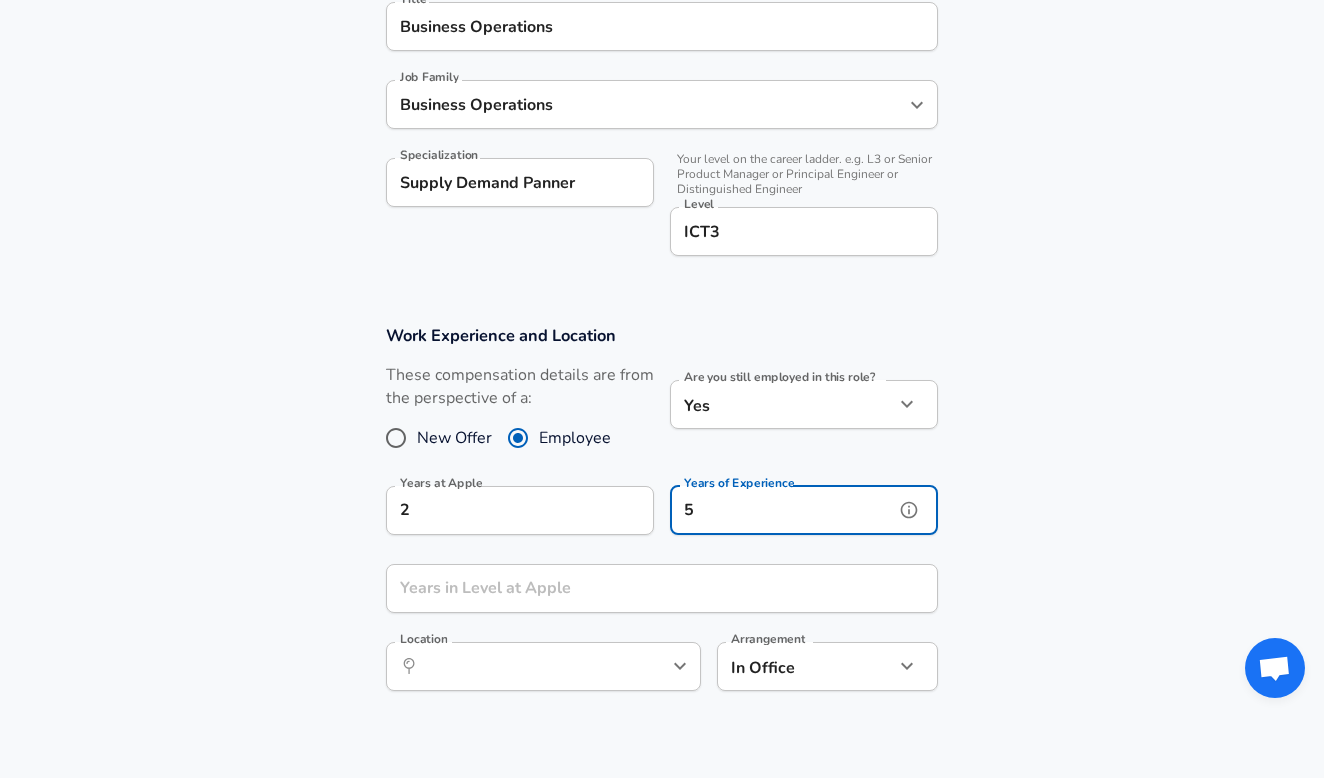 type on "5" 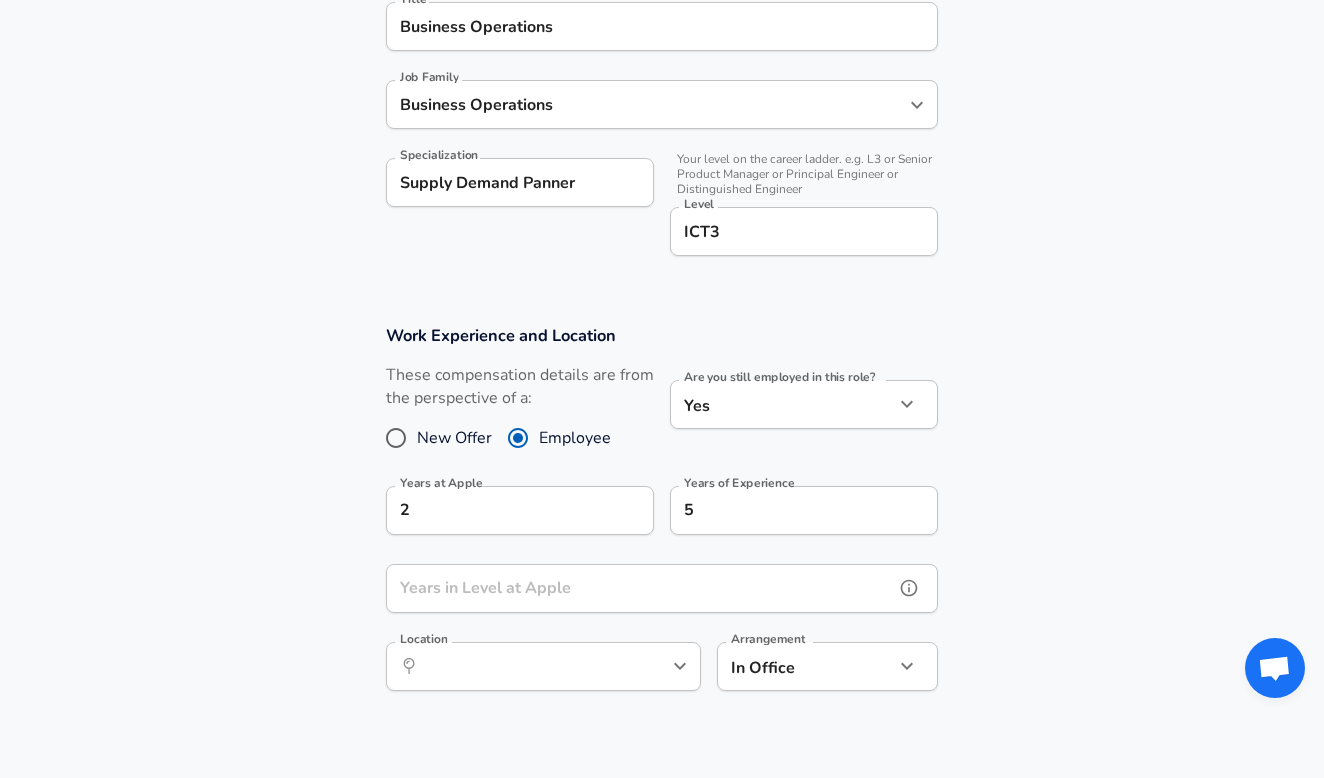 click on "Years in Level at Apple" at bounding box center [640, 588] 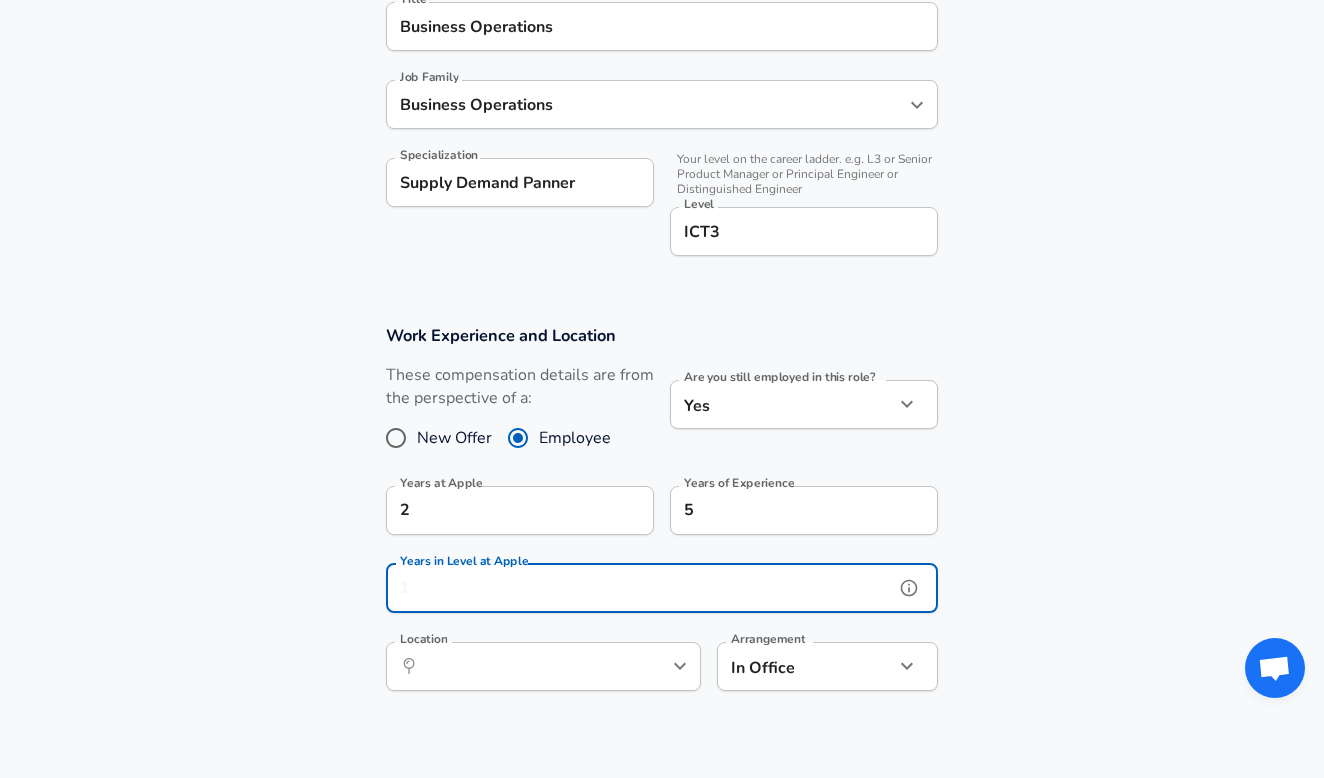 type on "1" 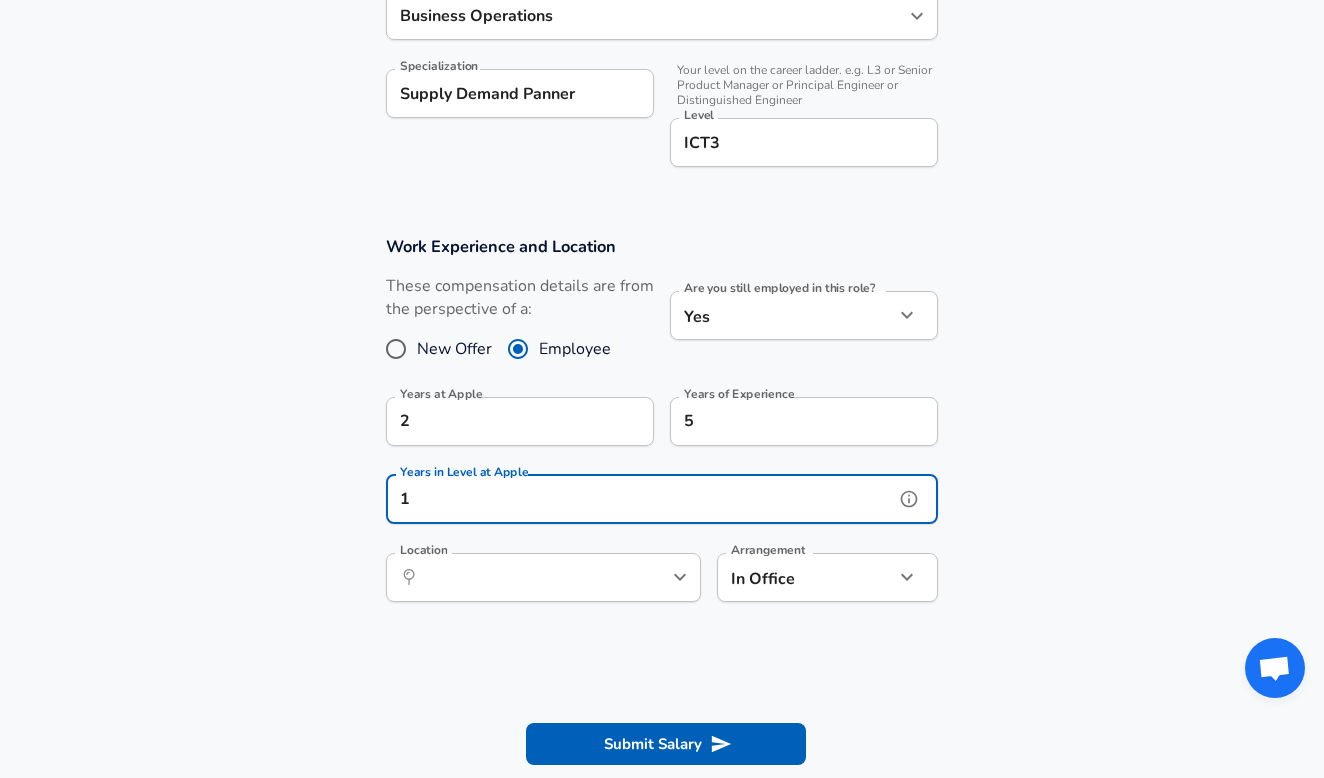 scroll, scrollTop: 644, scrollLeft: 0, axis: vertical 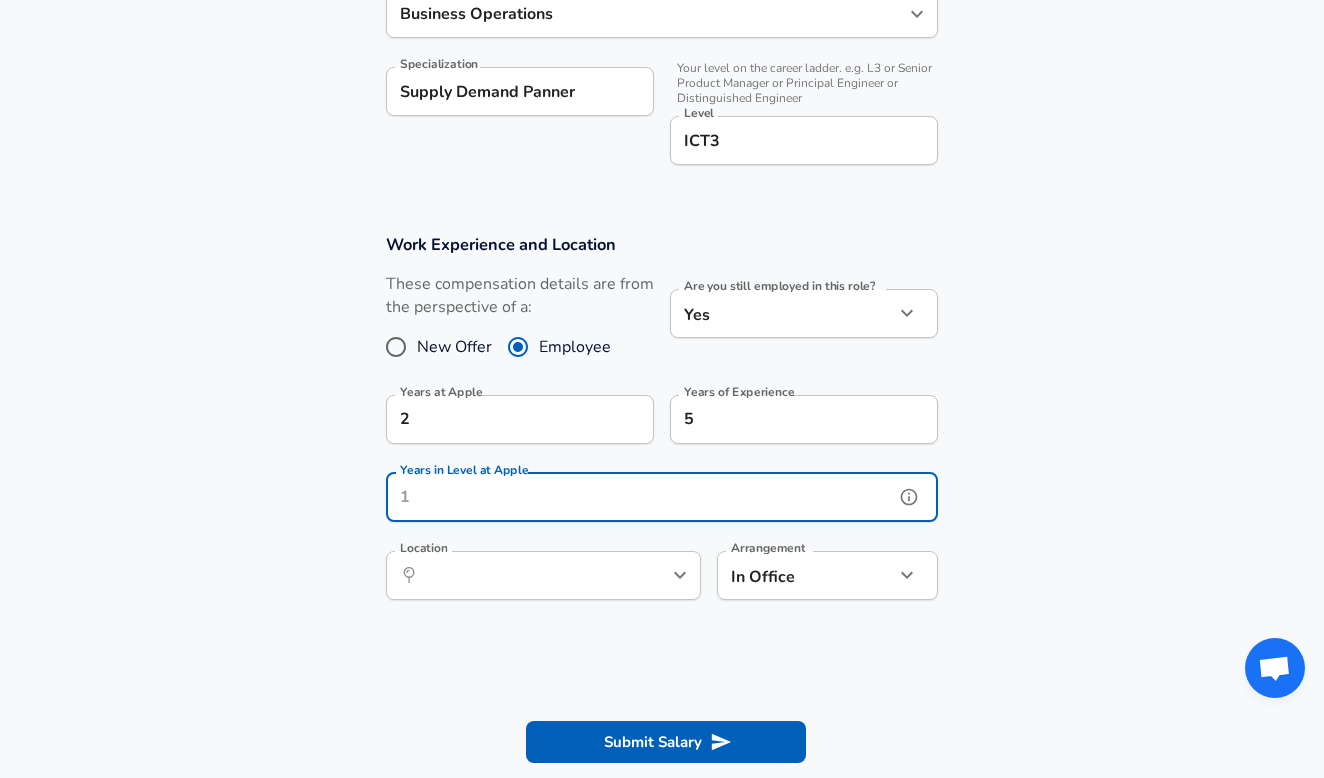 click on "Location ​ Location" at bounding box center [543, 574] 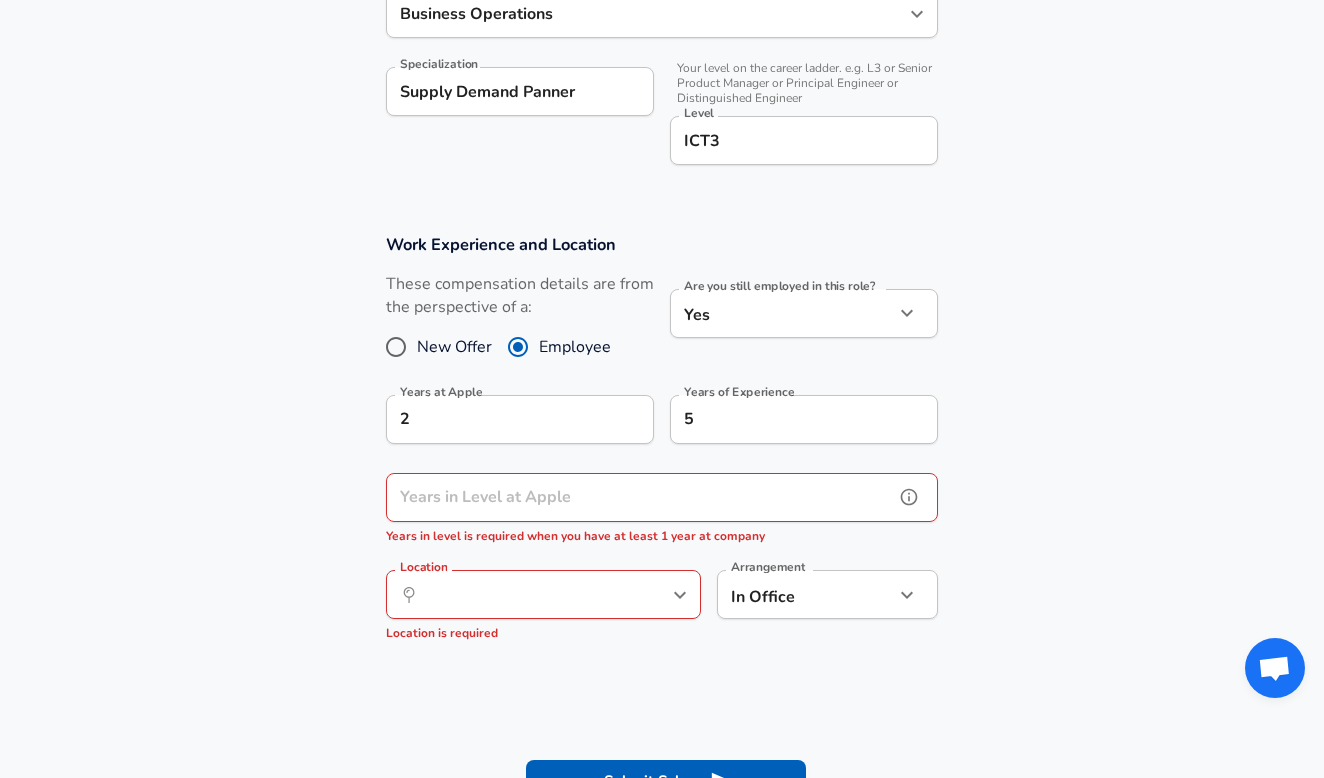 click on "Years in Level at Apple" at bounding box center (640, 497) 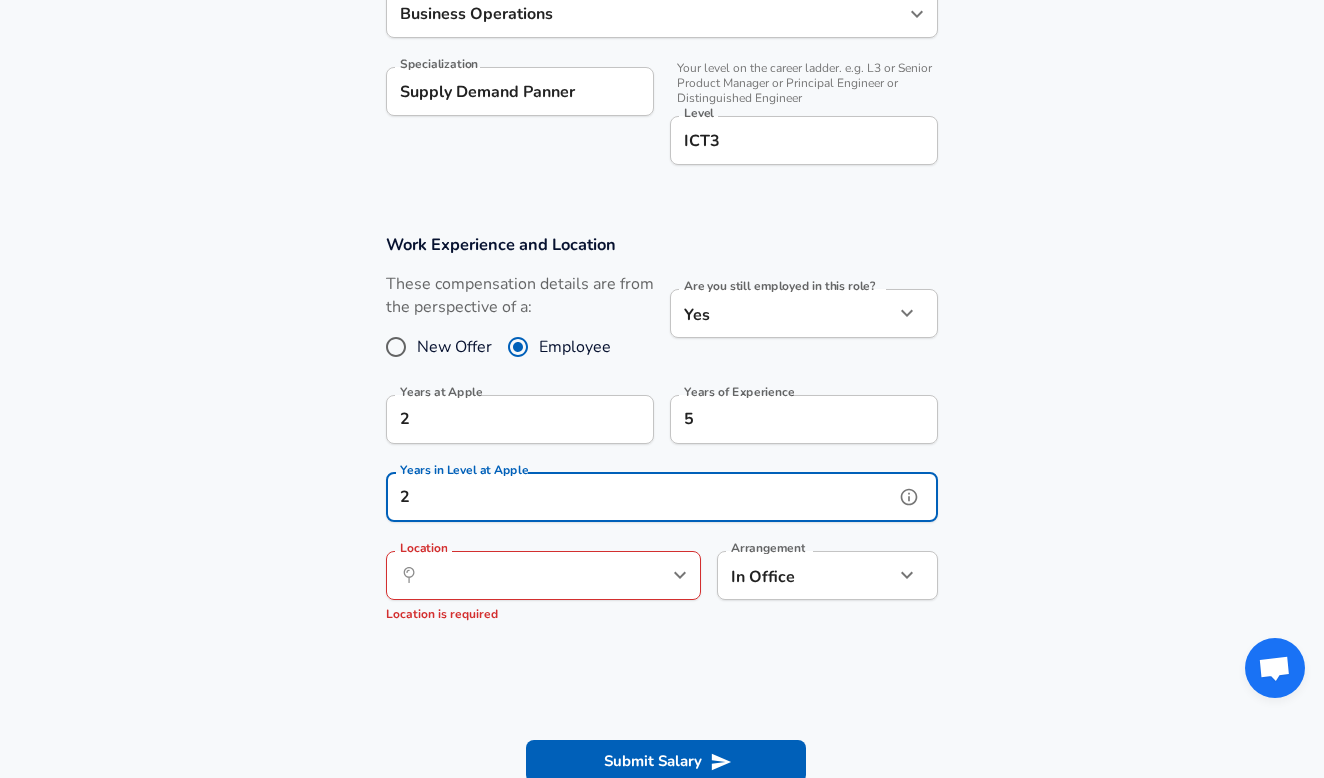 type on "2" 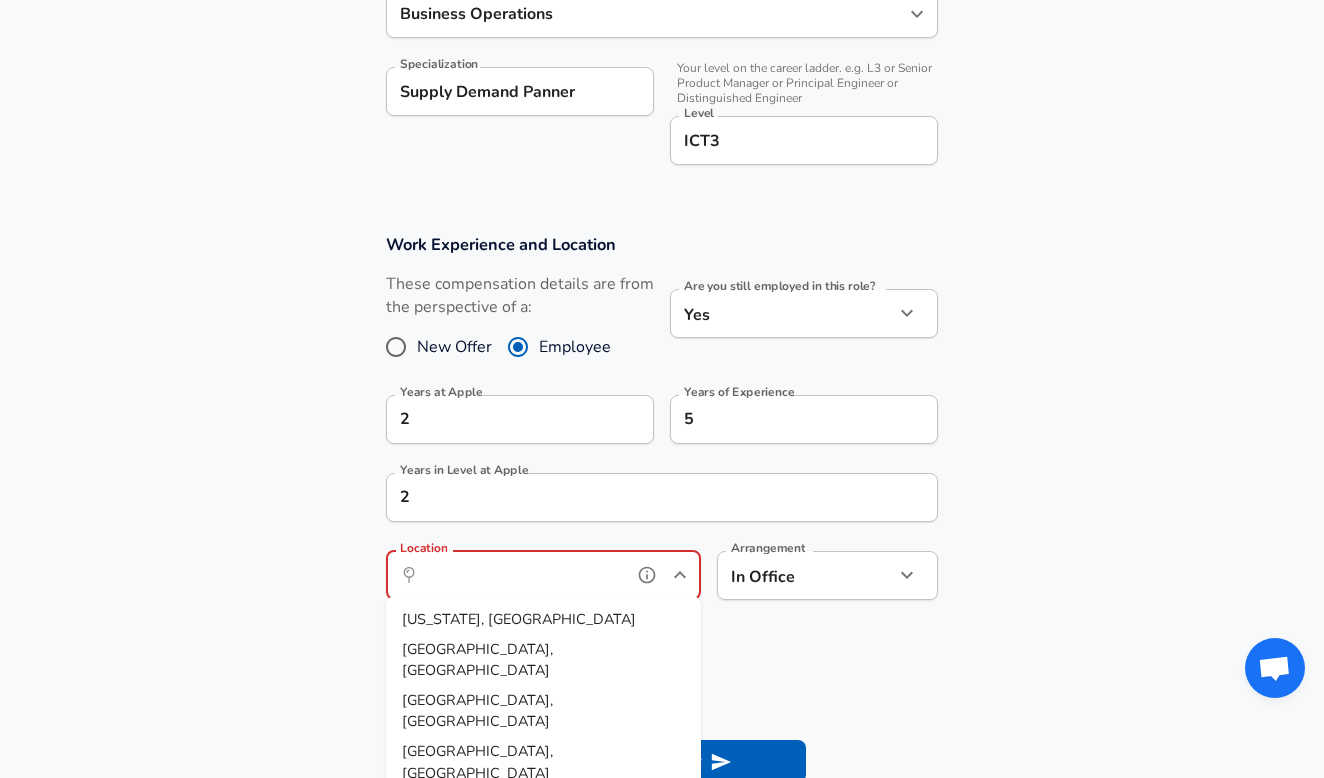 click on "Location" at bounding box center (521, 575) 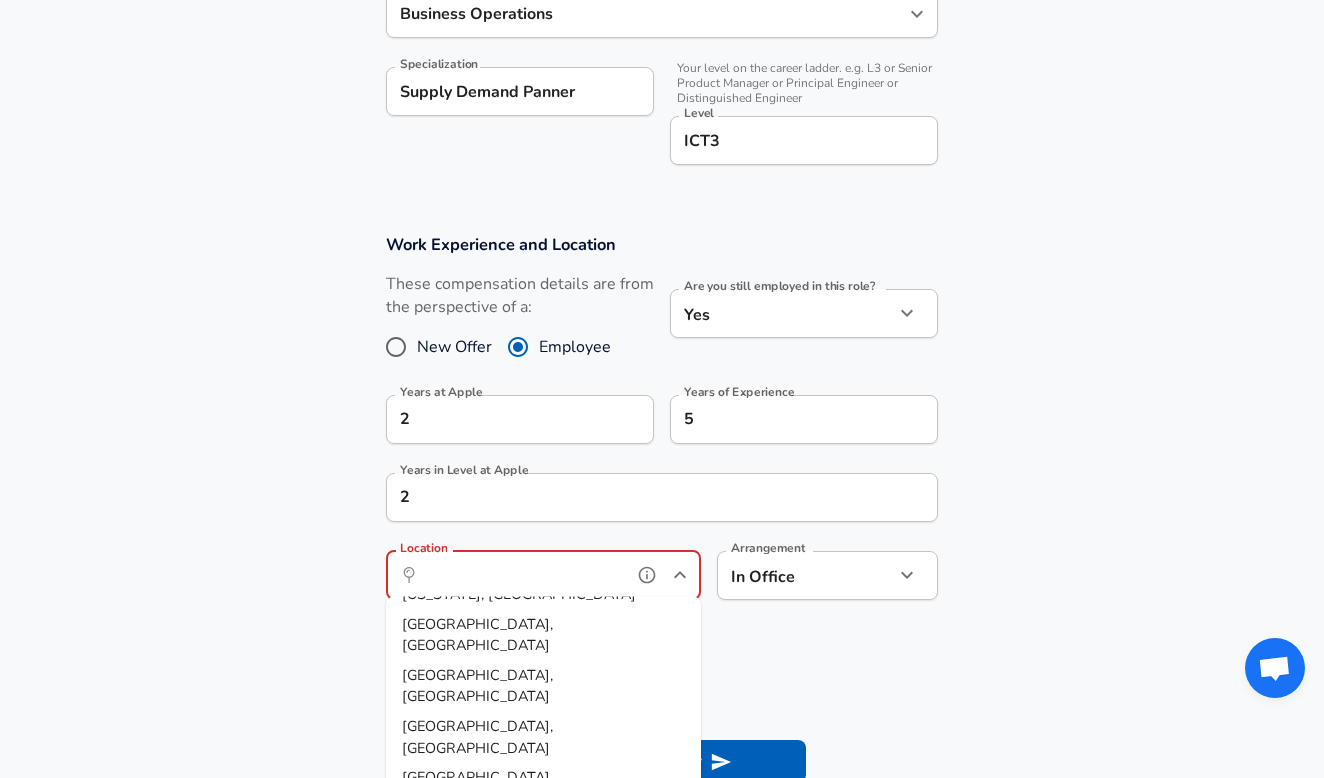 scroll, scrollTop: 24, scrollLeft: 0, axis: vertical 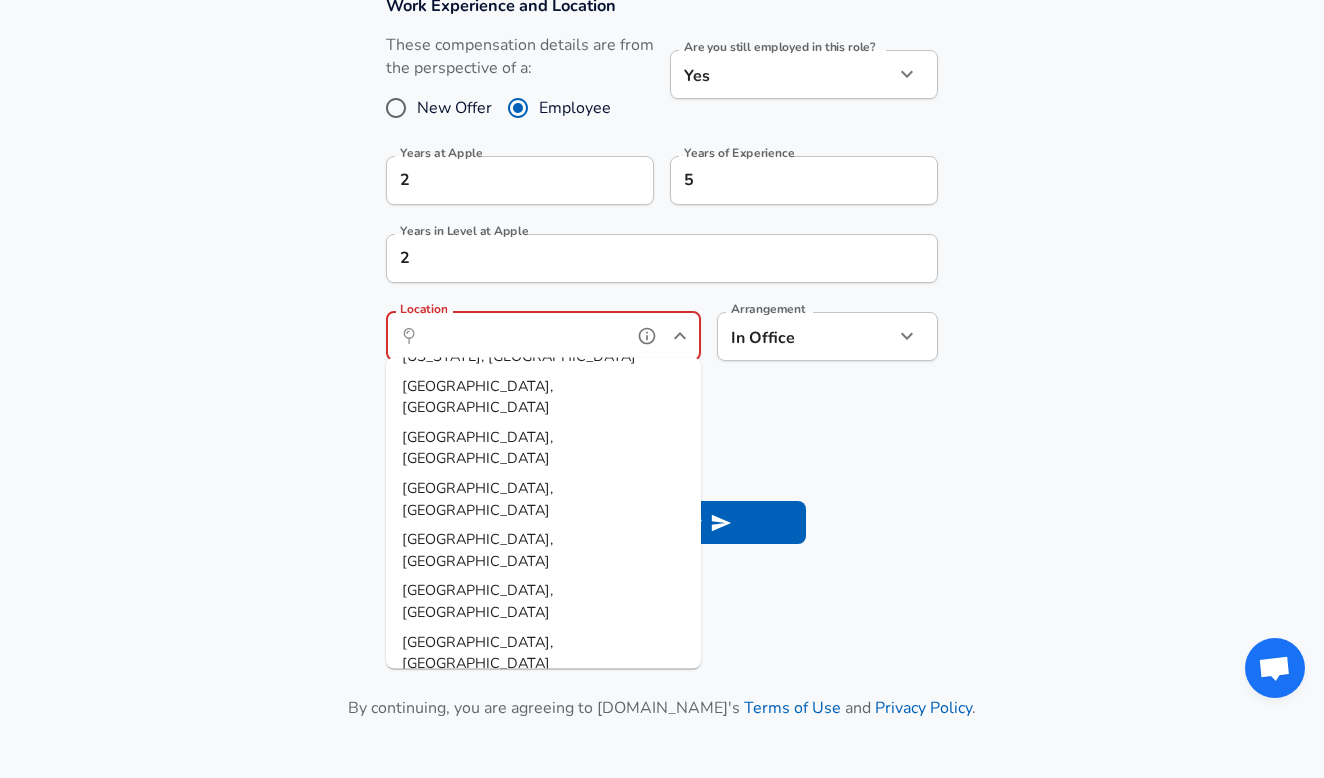 click on "[GEOGRAPHIC_DATA], [GEOGRAPHIC_DATA]" at bounding box center (477, 857) 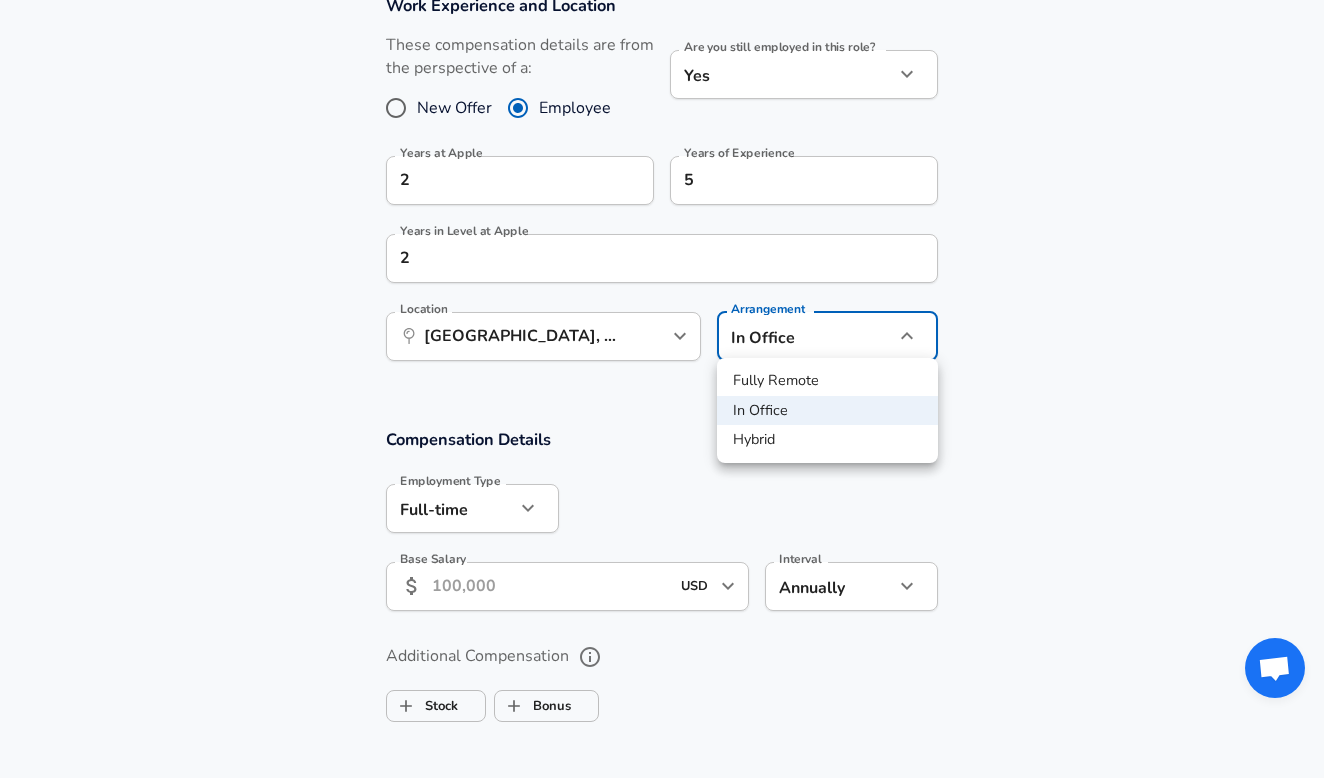 click on "Restart Add Your Salary Upload your offer letter   to verify your submission Enhance Privacy and Anonymity No Automatically hides specific fields until there are enough submissions to safely display the full details.   More Details Based on your submission and the data points that we have already collected, we will automatically hide and anonymize specific fields if there aren't enough data points to remain sufficiently anonymous. Company & Title Information   Enter the company you received your offer from Company Apple Company   Select the title that closest resembles your official title. This should be similar to the title that was present on your offer letter. Title Business Operations Title Job Family Business Operations Job Family Specialization Supply Demand Panner Specialization   Your level on the career ladder. e.g. L3 or Senior Product Manager or Principal Engineer or Distinguished Engineer Level ICT3 Level Work Experience and Location These compensation details are from the perspective of a: Yes 2" at bounding box center (662, -494) 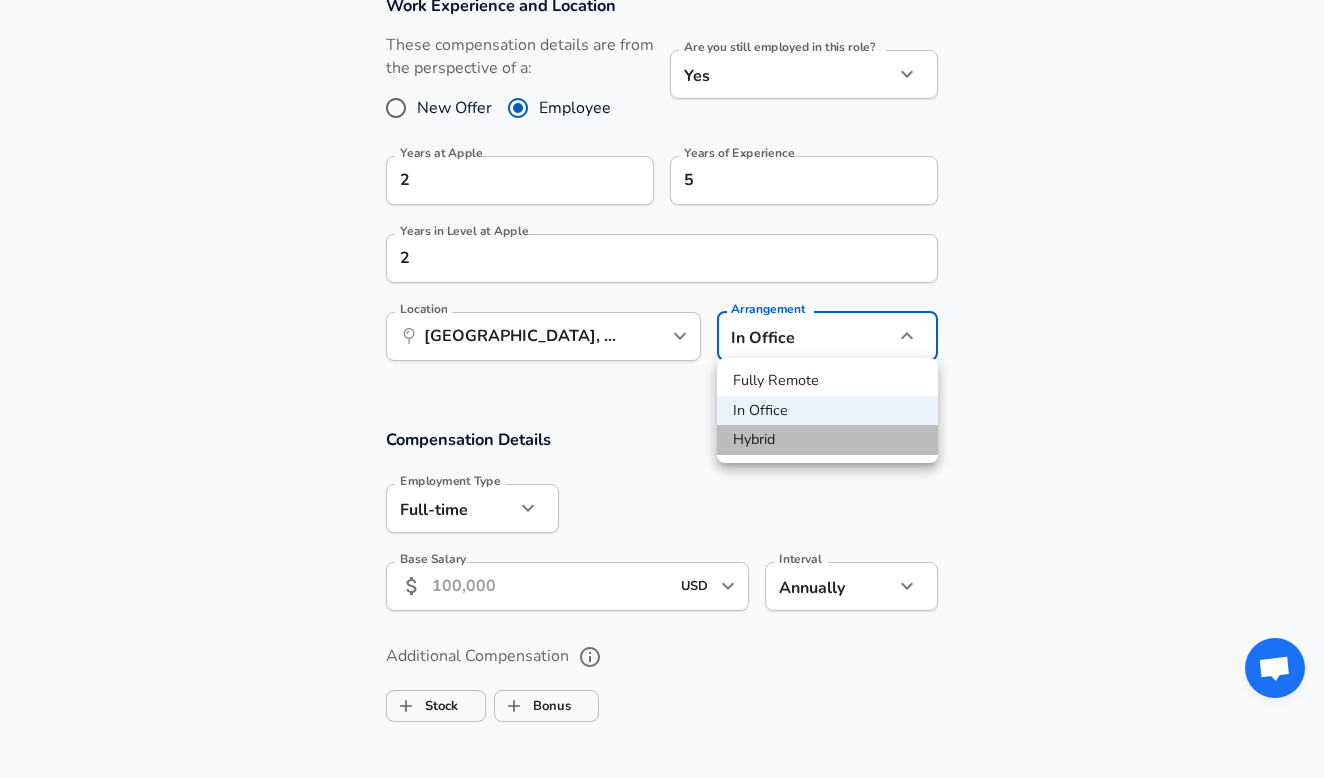 click on "Hybrid" at bounding box center (827, 440) 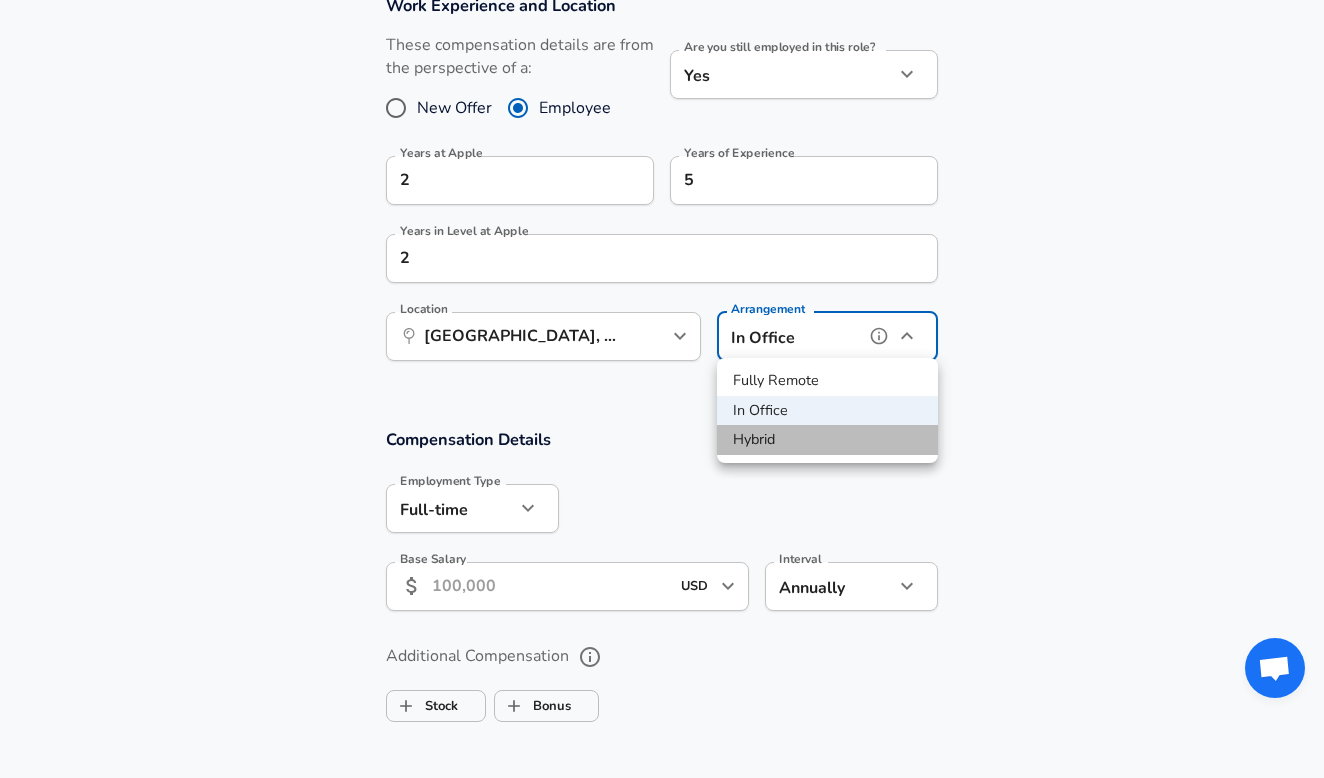 type on "hybrid" 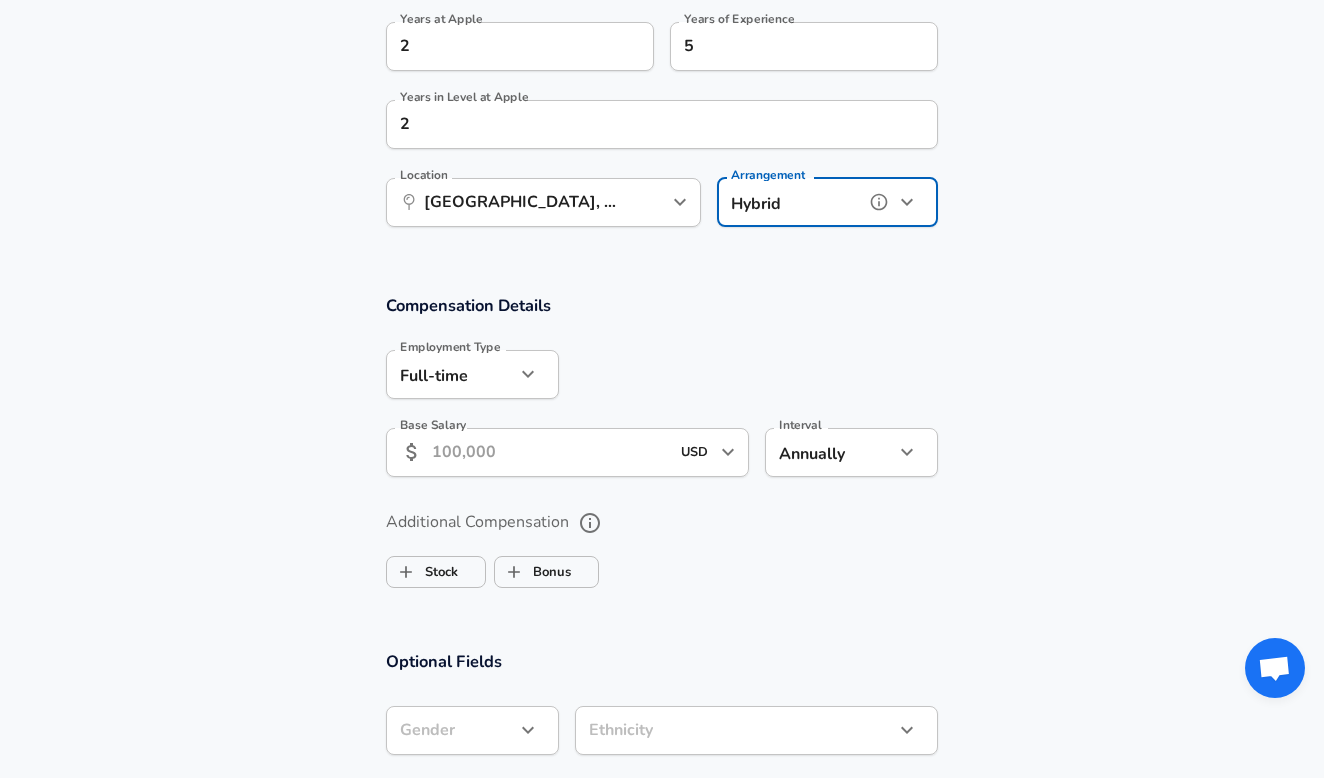 scroll, scrollTop: 1020, scrollLeft: 0, axis: vertical 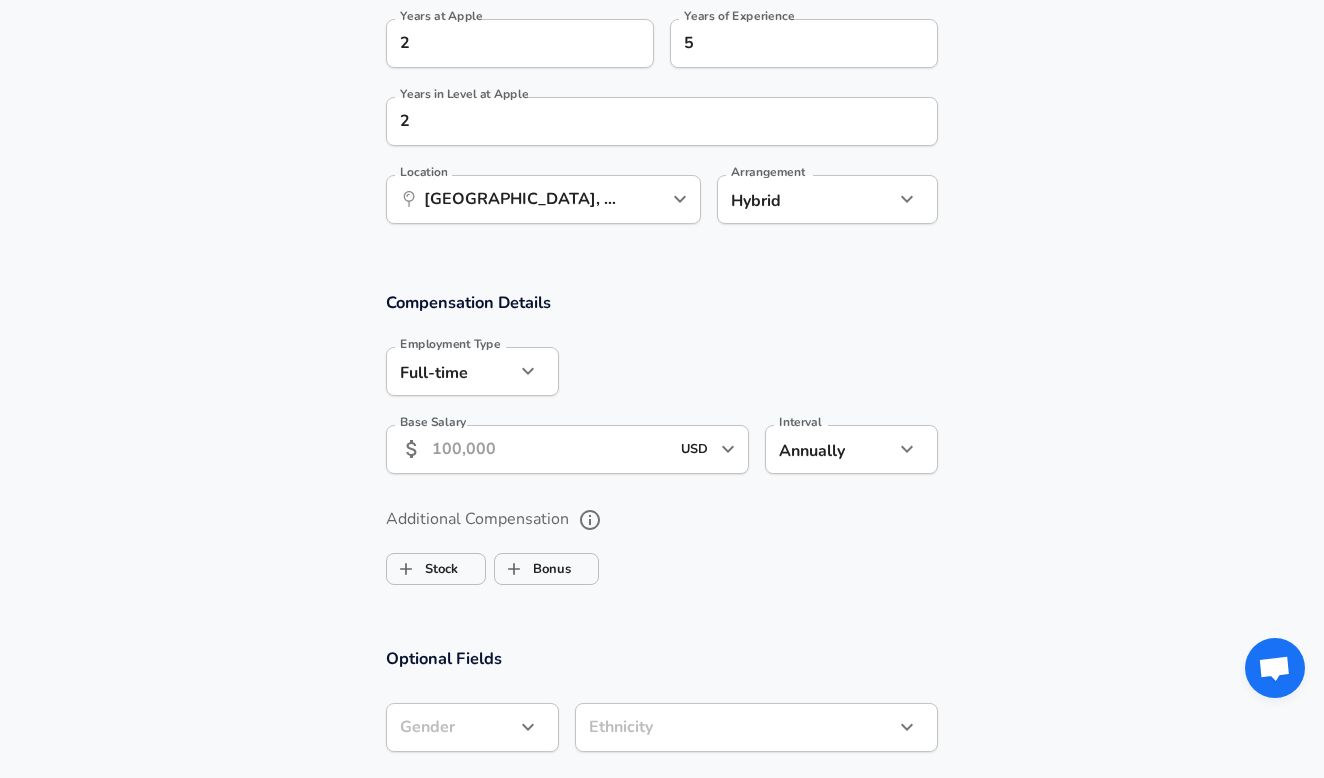 click on "Base Salary" at bounding box center (550, 449) 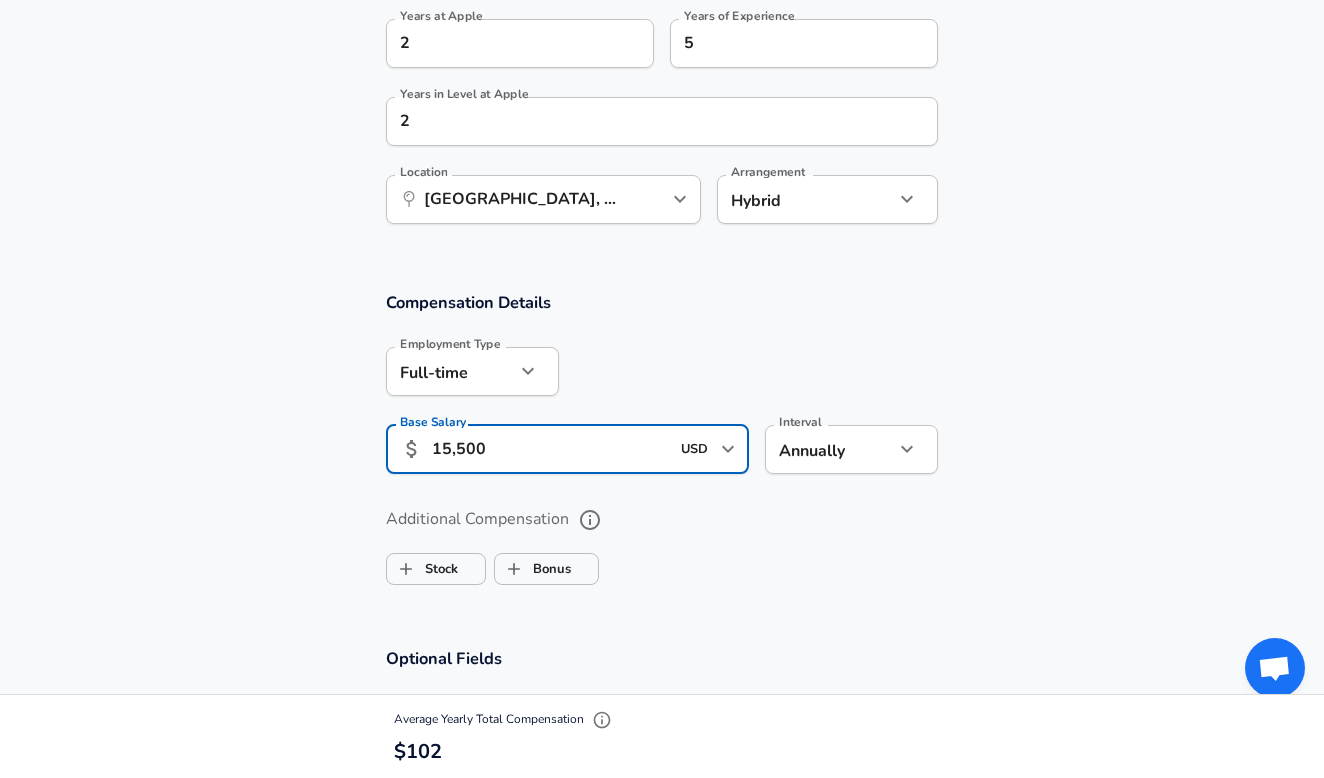 type on "155,000" 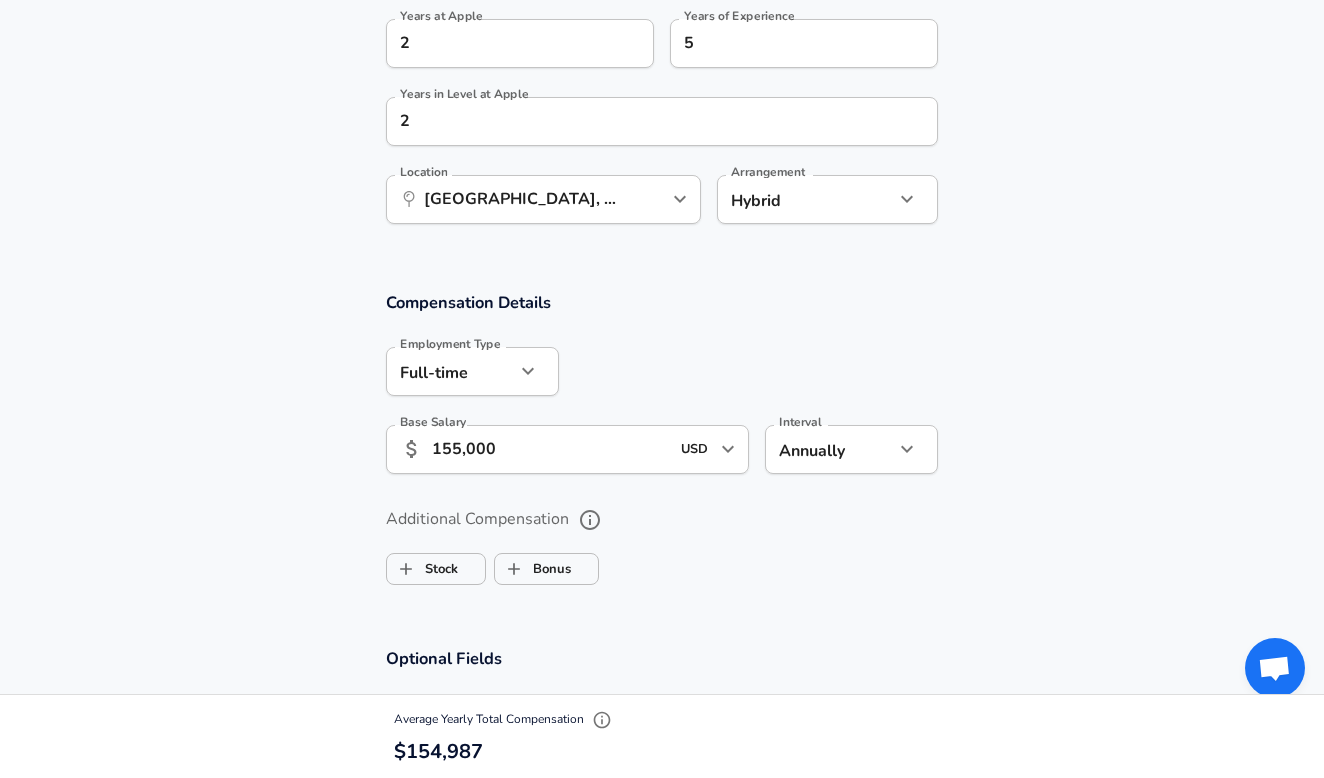 click on "Compensation Details Employment Type [DEMOGRAPHIC_DATA] full_time Employment Type Base Salary ​ 155,000 USD ​ Base Salary Interval Annually yearly Interval Additional Compensation   Stock Bonus" at bounding box center (662, 447) 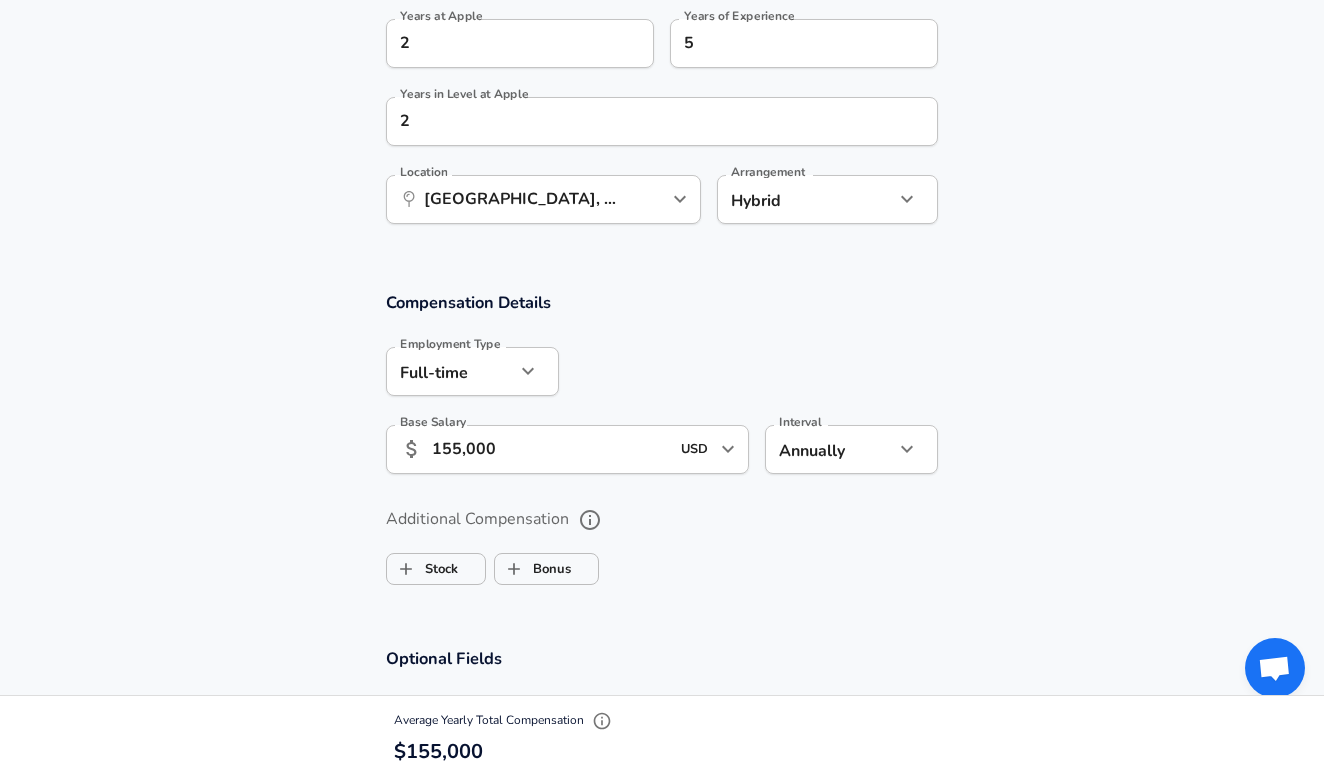 scroll, scrollTop: 1089, scrollLeft: 0, axis: vertical 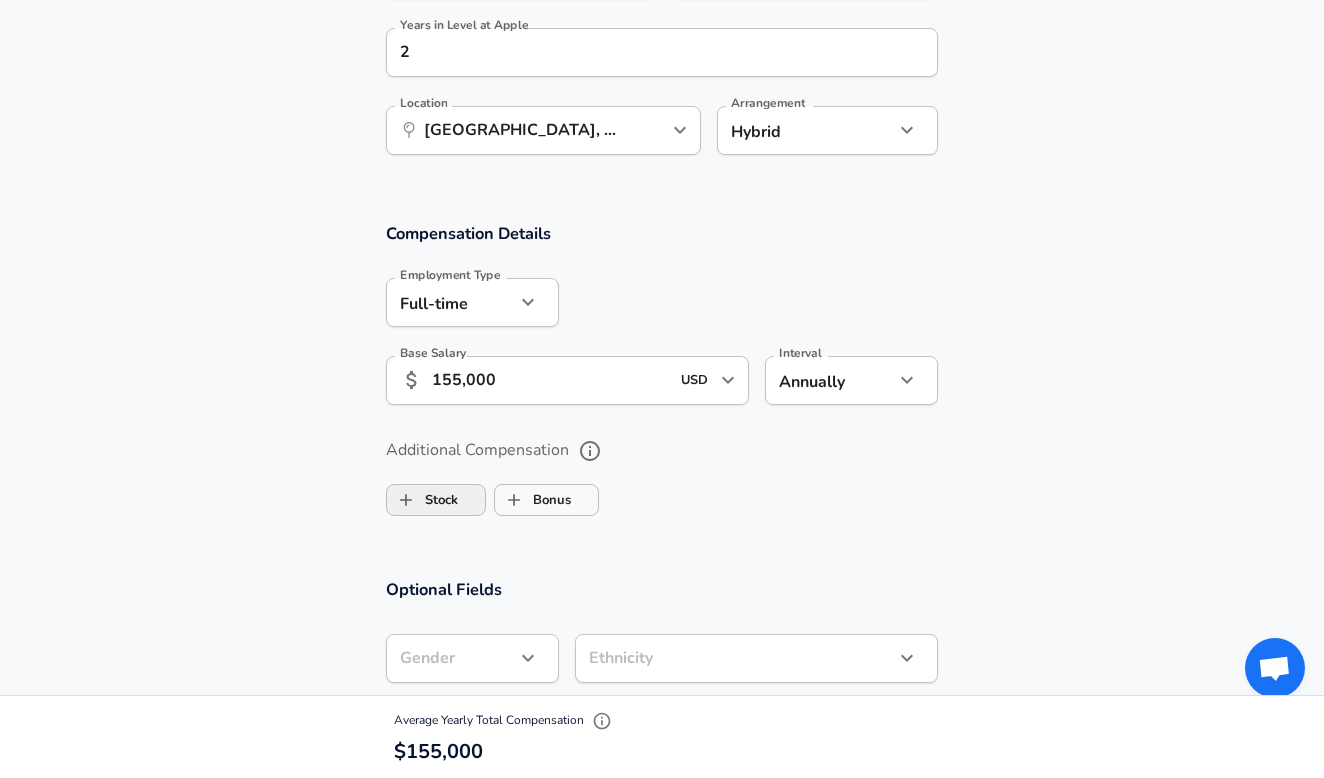 click on "Stock" at bounding box center [422, 500] 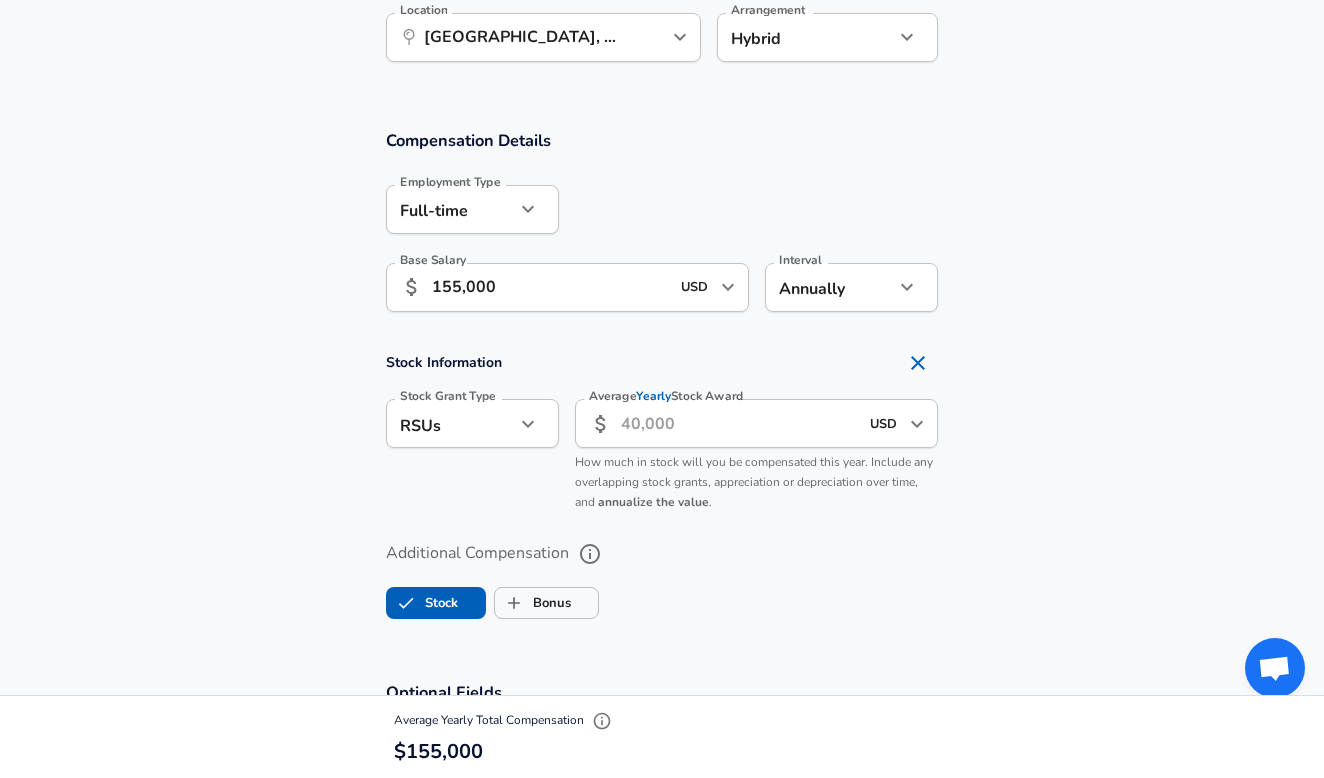 scroll, scrollTop: 1188, scrollLeft: 0, axis: vertical 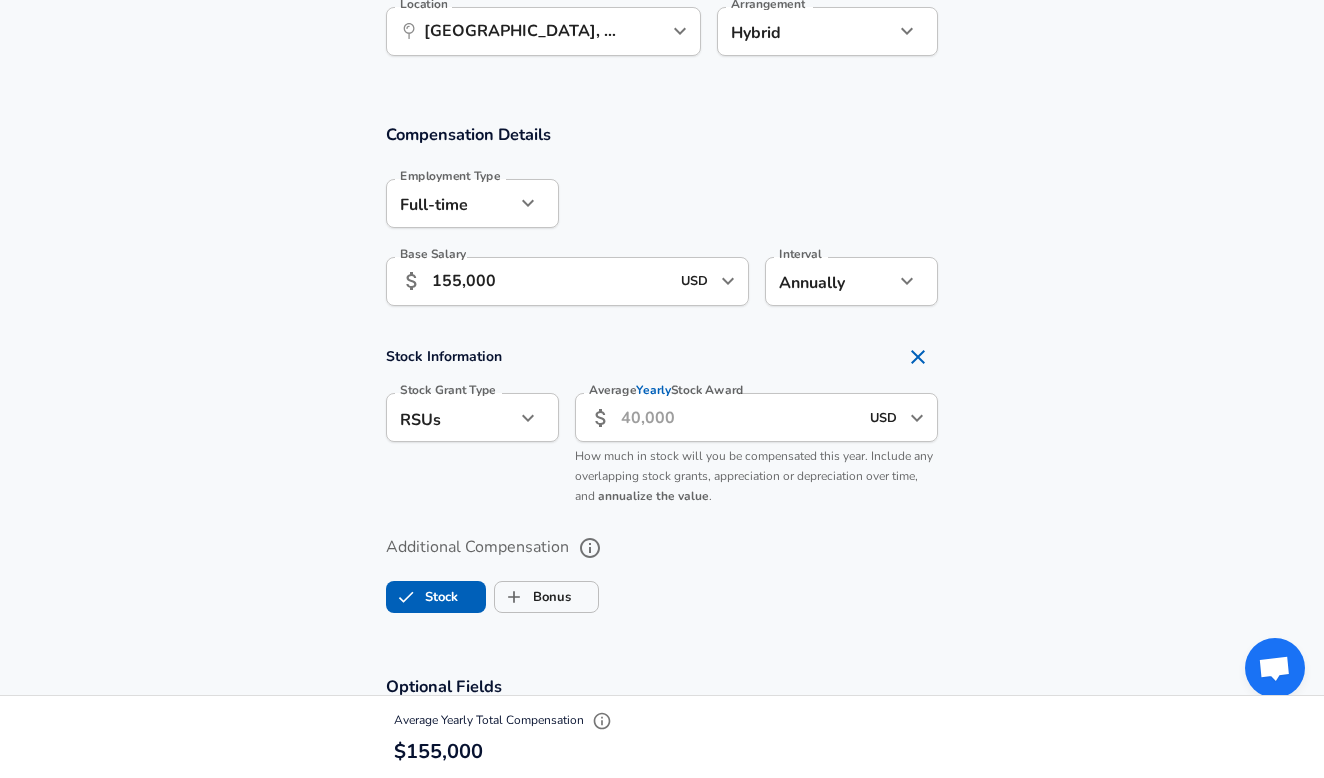 click on "Average  Yearly  Stock Award" at bounding box center [739, 417] 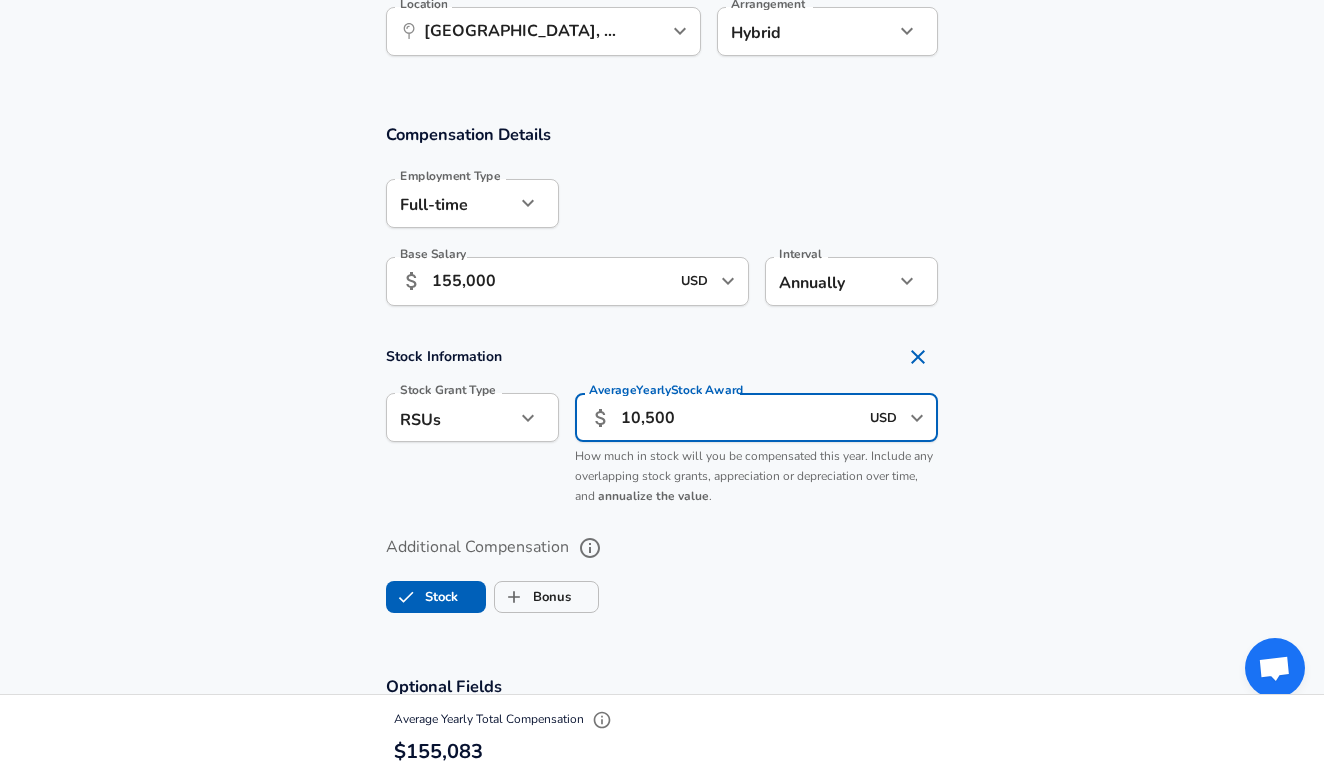 type on "105,000" 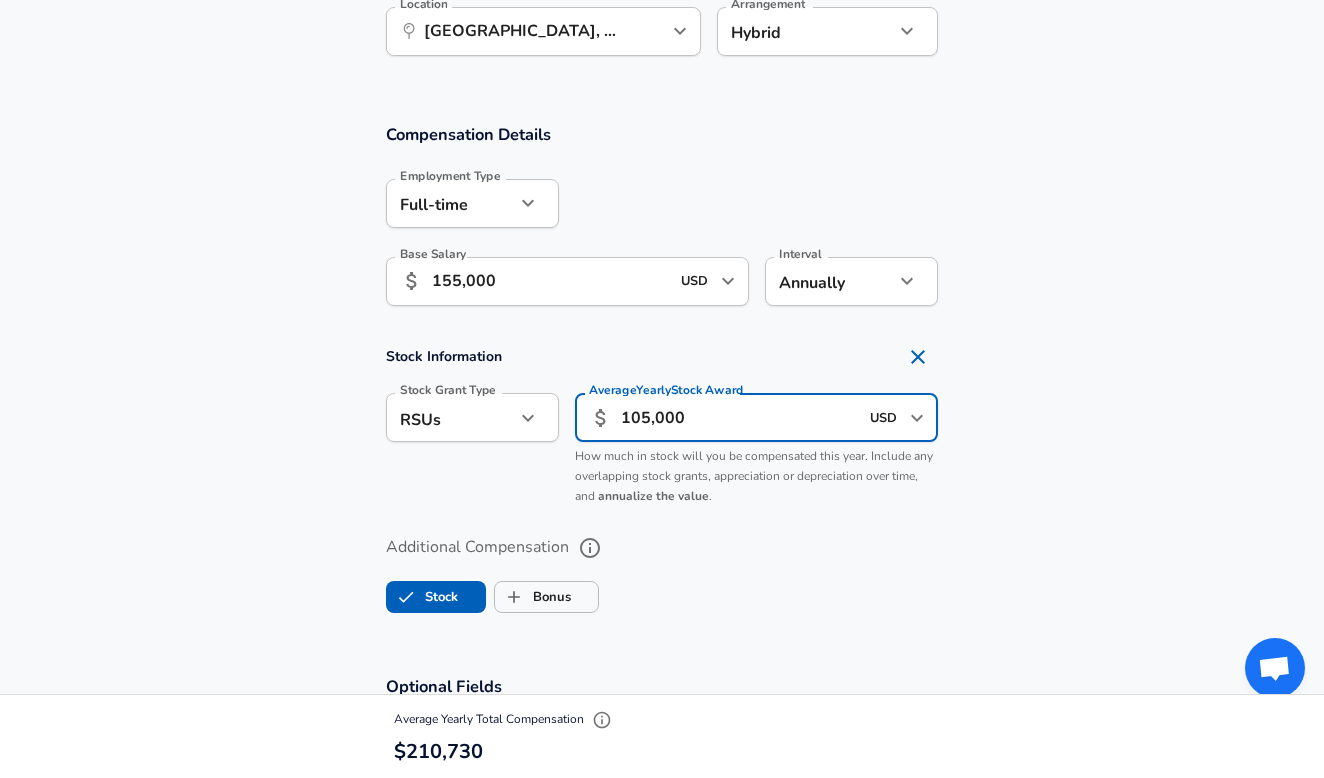 click on "Additional Compensation   Stock Bonus" at bounding box center [662, 576] 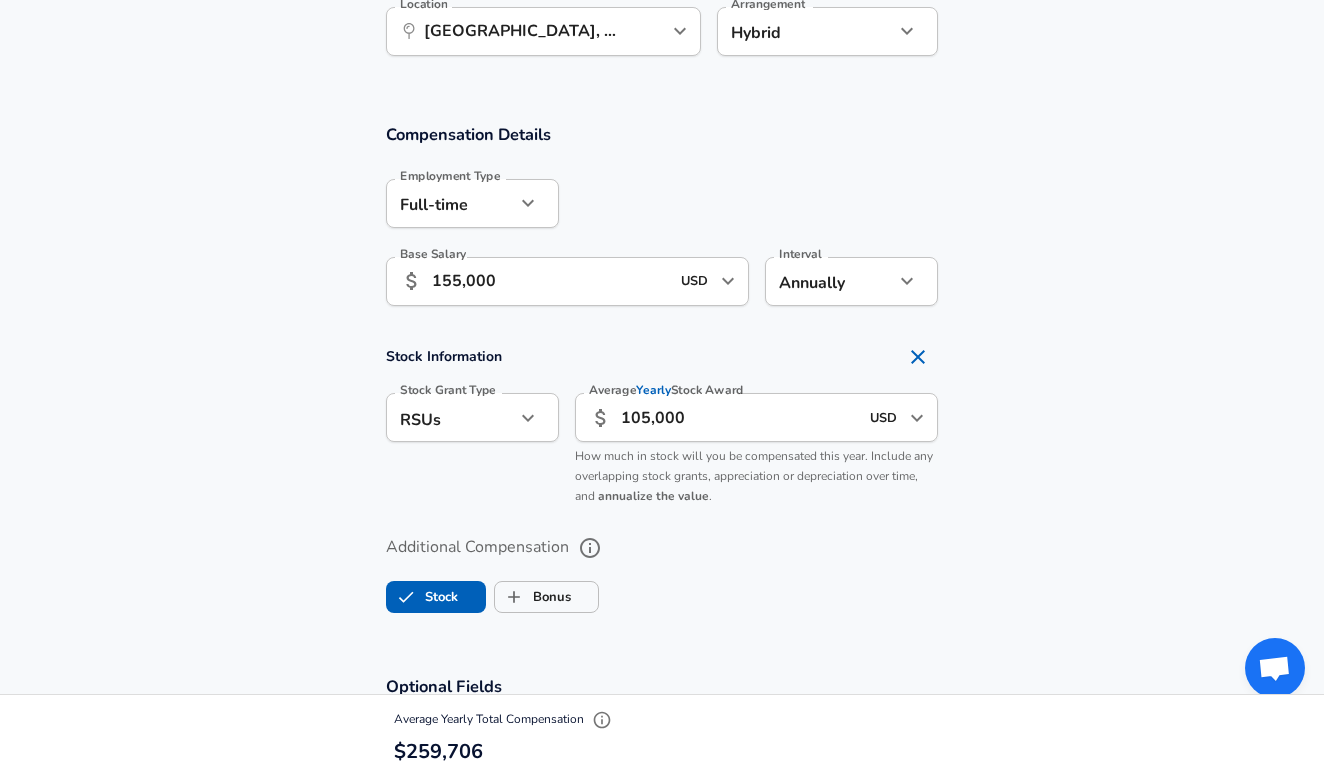 scroll, scrollTop: 1262, scrollLeft: 0, axis: vertical 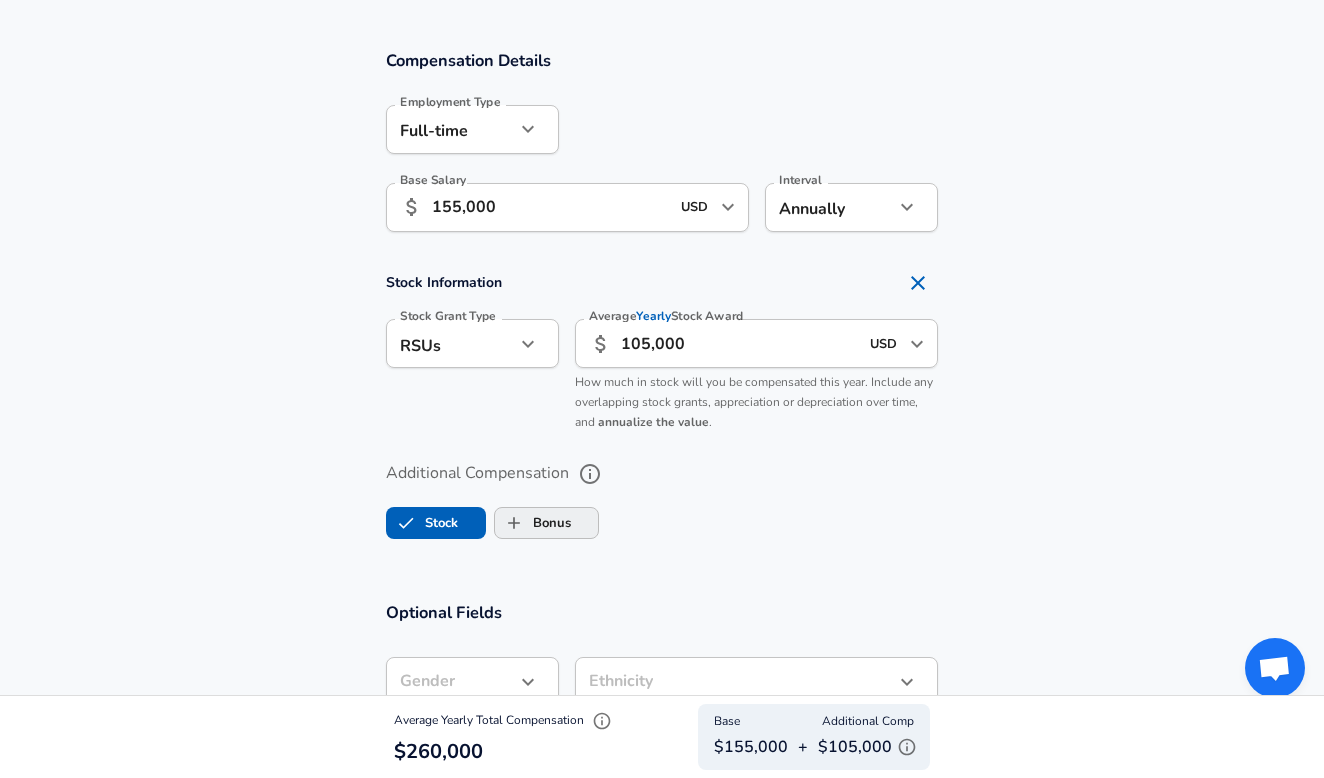 click on "Bonus" at bounding box center (514, 523) 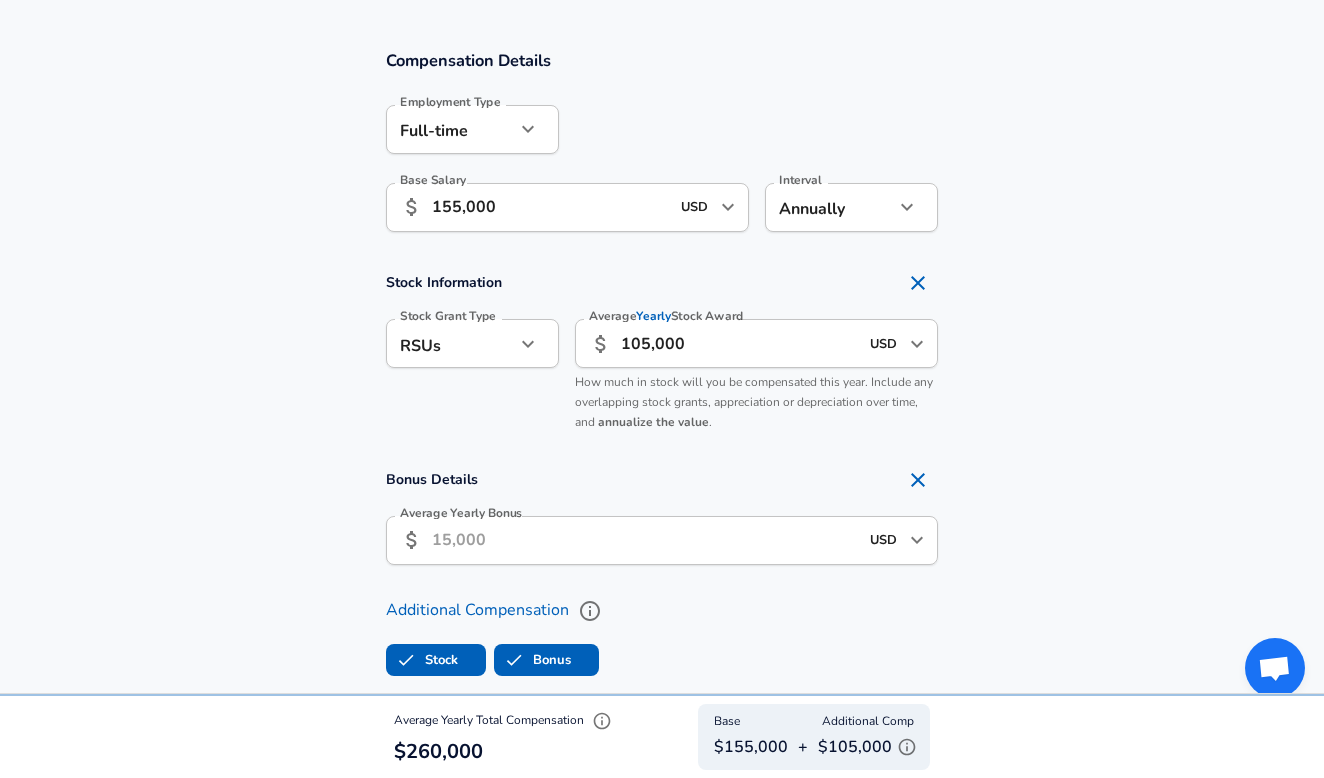 checkbox on "true" 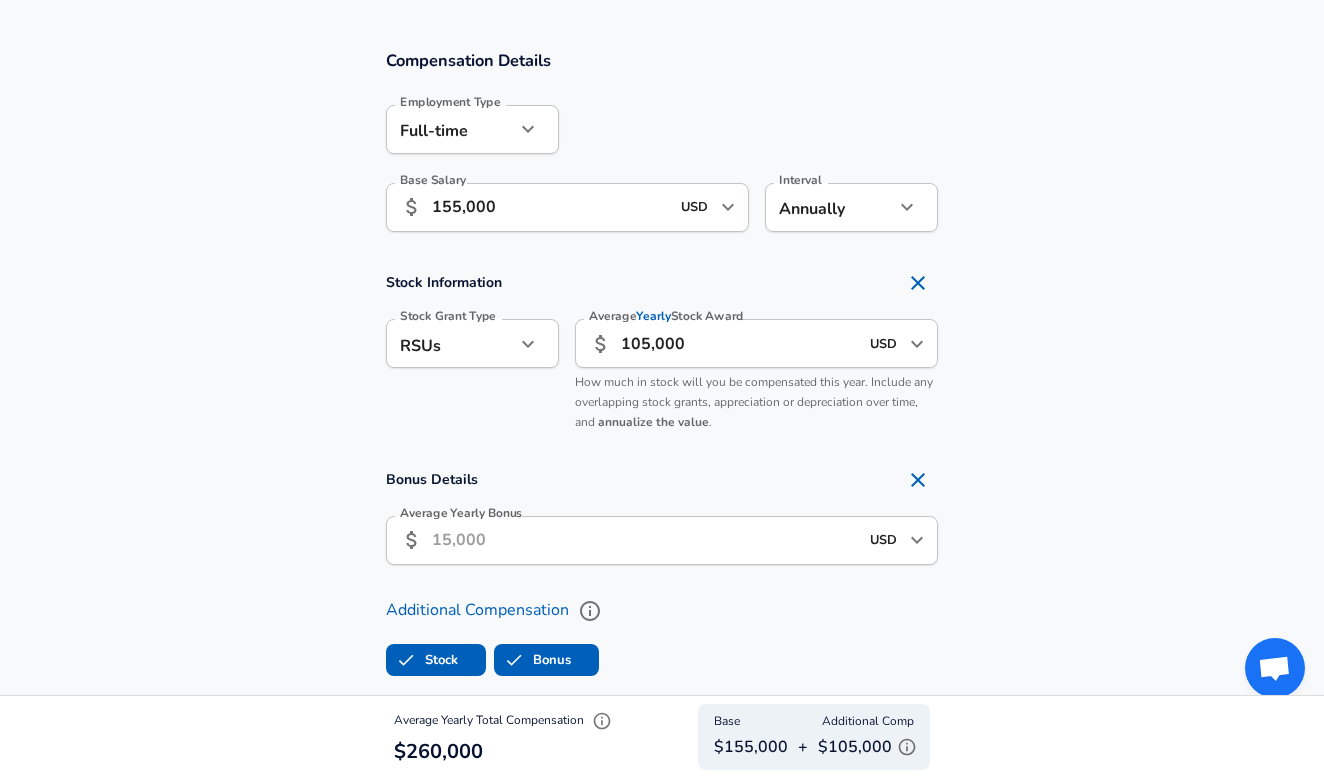 click on "Average Yearly Bonus" at bounding box center [645, 540] 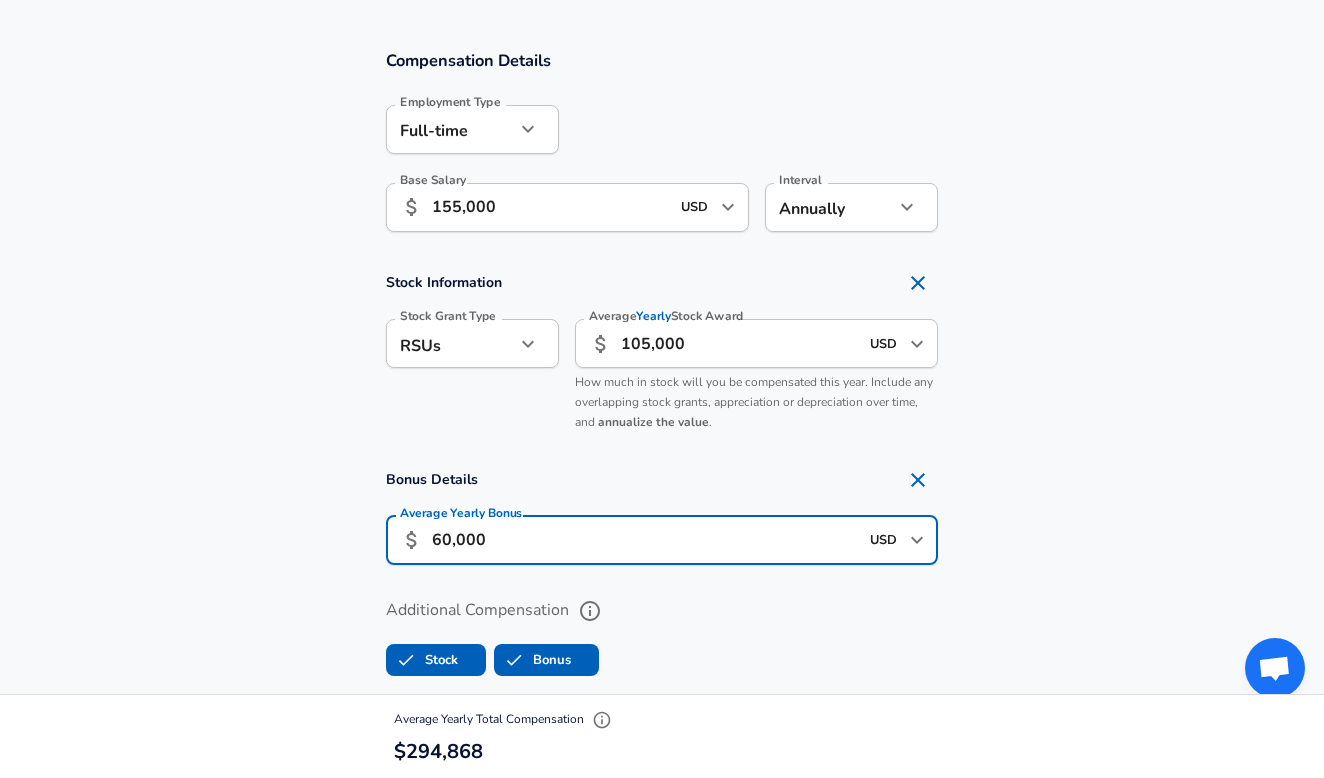 click on "Additional Compensation   Stock Bonus" at bounding box center (662, 631) 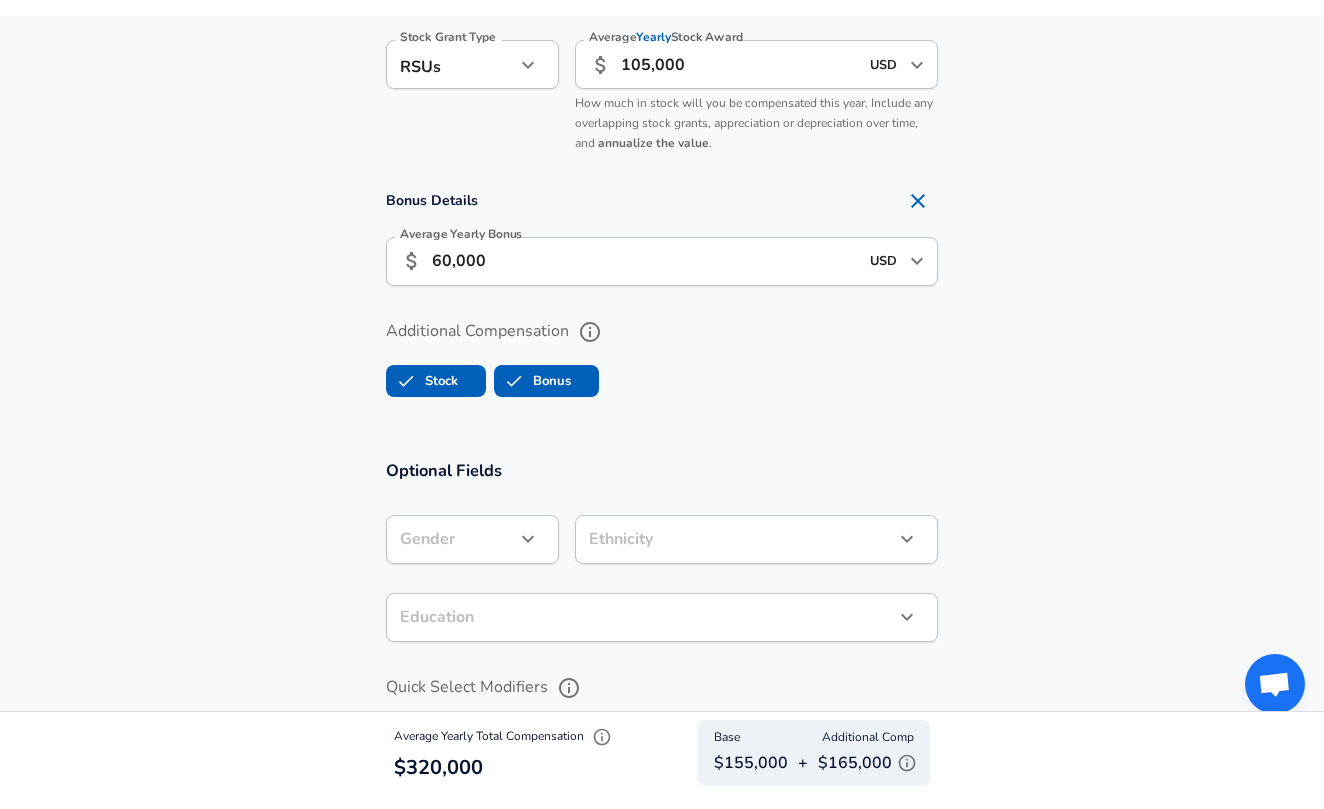 scroll, scrollTop: 1555, scrollLeft: 0, axis: vertical 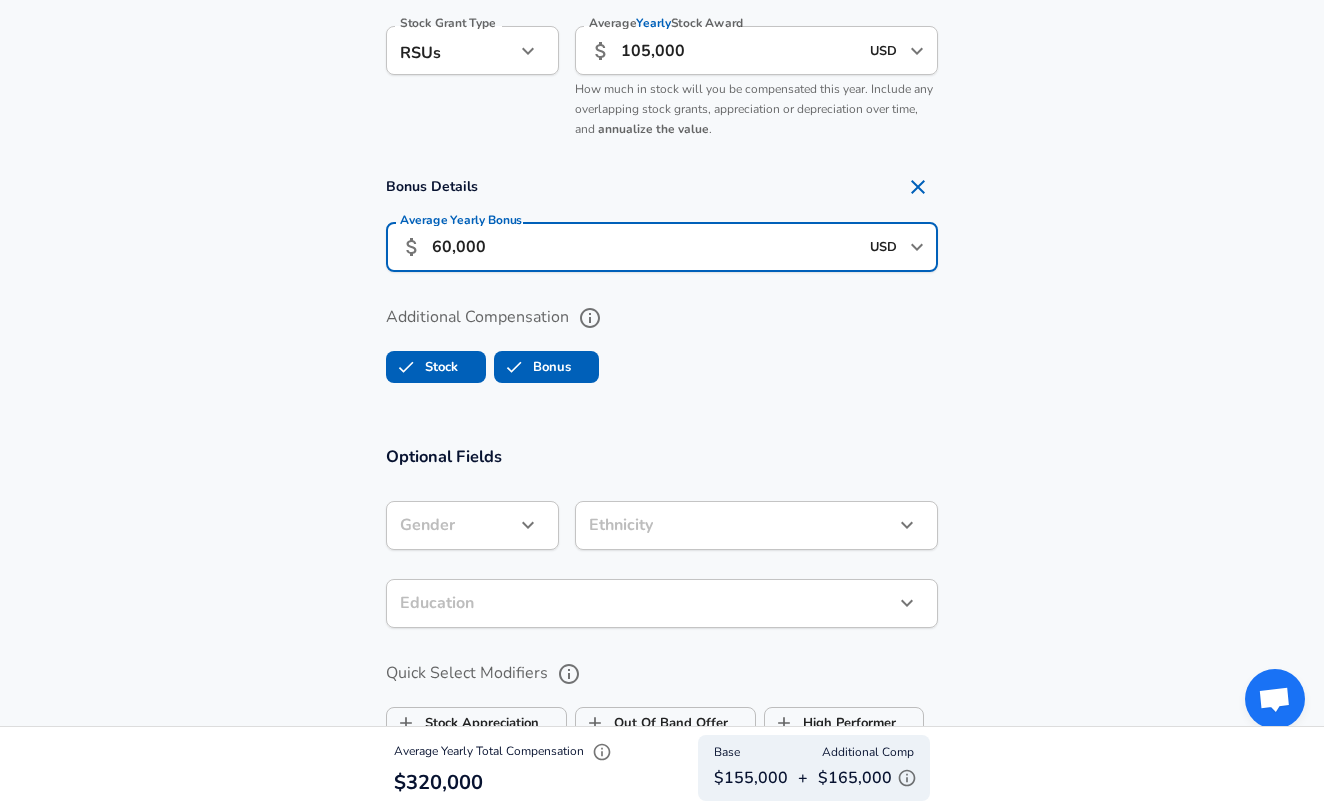 click on "60,000" at bounding box center (645, 247) 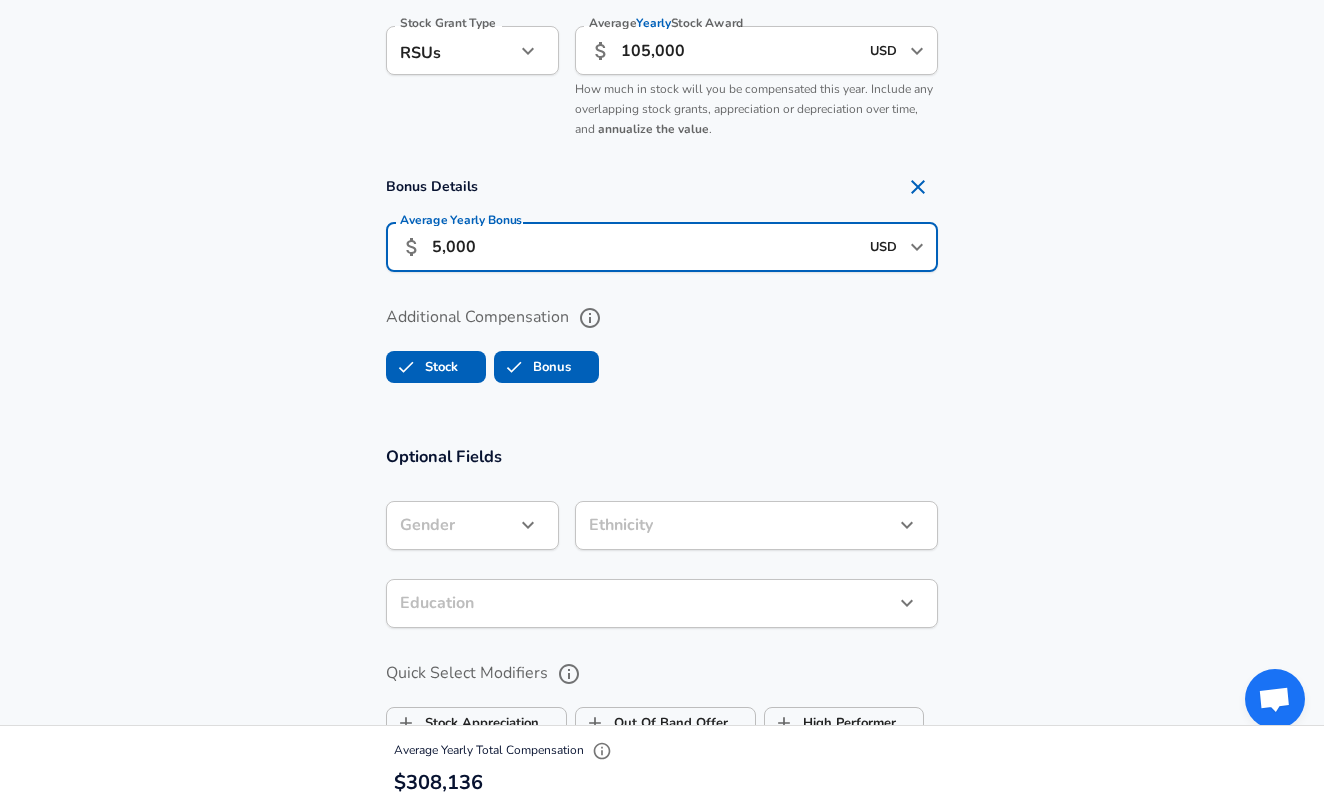 type on "50,000" 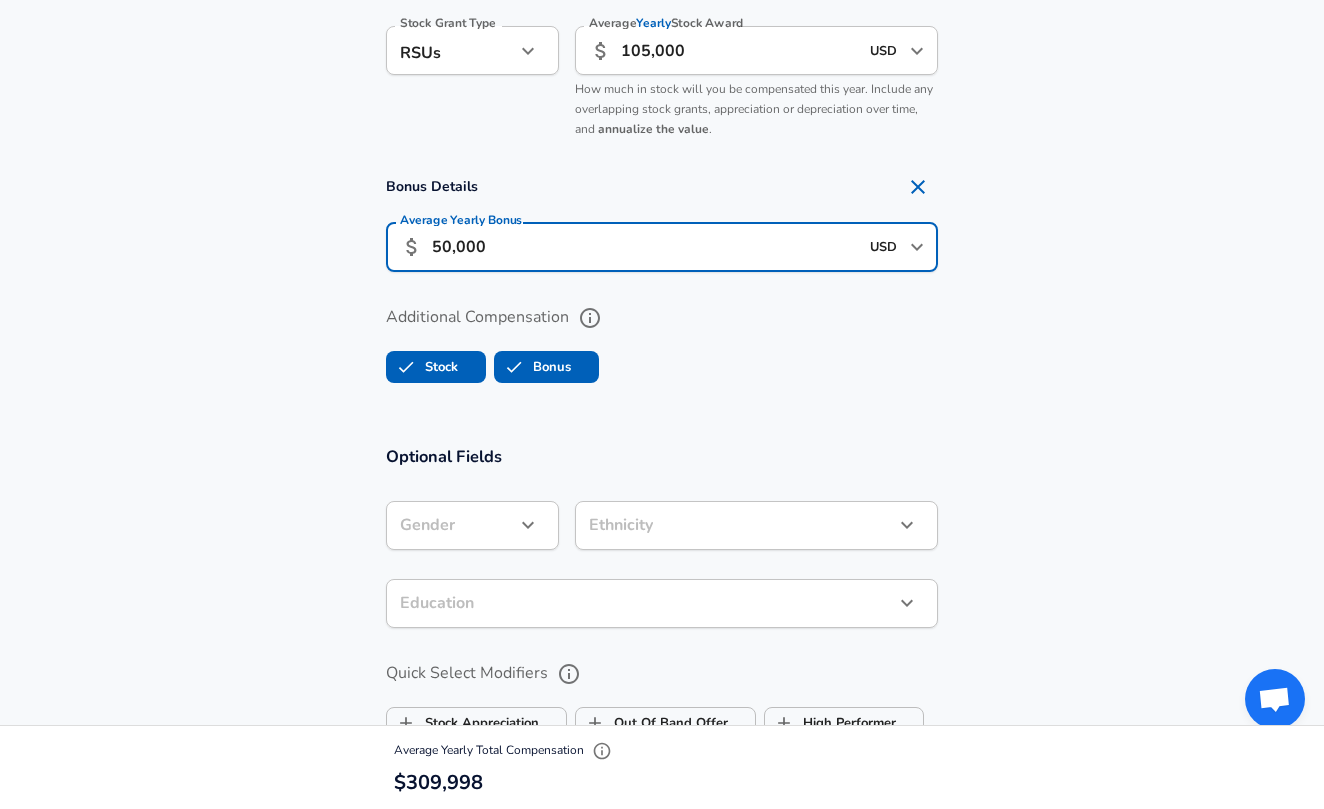 click on "Optional Fields Gender ​ Gender Ethnicity ​ Ethnicity Education ​ Education Quick Select Modifiers   Stock Appreciation Out Of Band Offer High Performer Promotion Academic H-1B Negotiated Additional Details x Additional Details 0 /500 characters Email Address [PERSON_NAME][EMAIL_ADDRESS][DOMAIN_NAME] Email Address   Providing an email allows for editing or removal of your submission. We may also reach out if we have any questions. Your email will not be published." at bounding box center (662, 712) 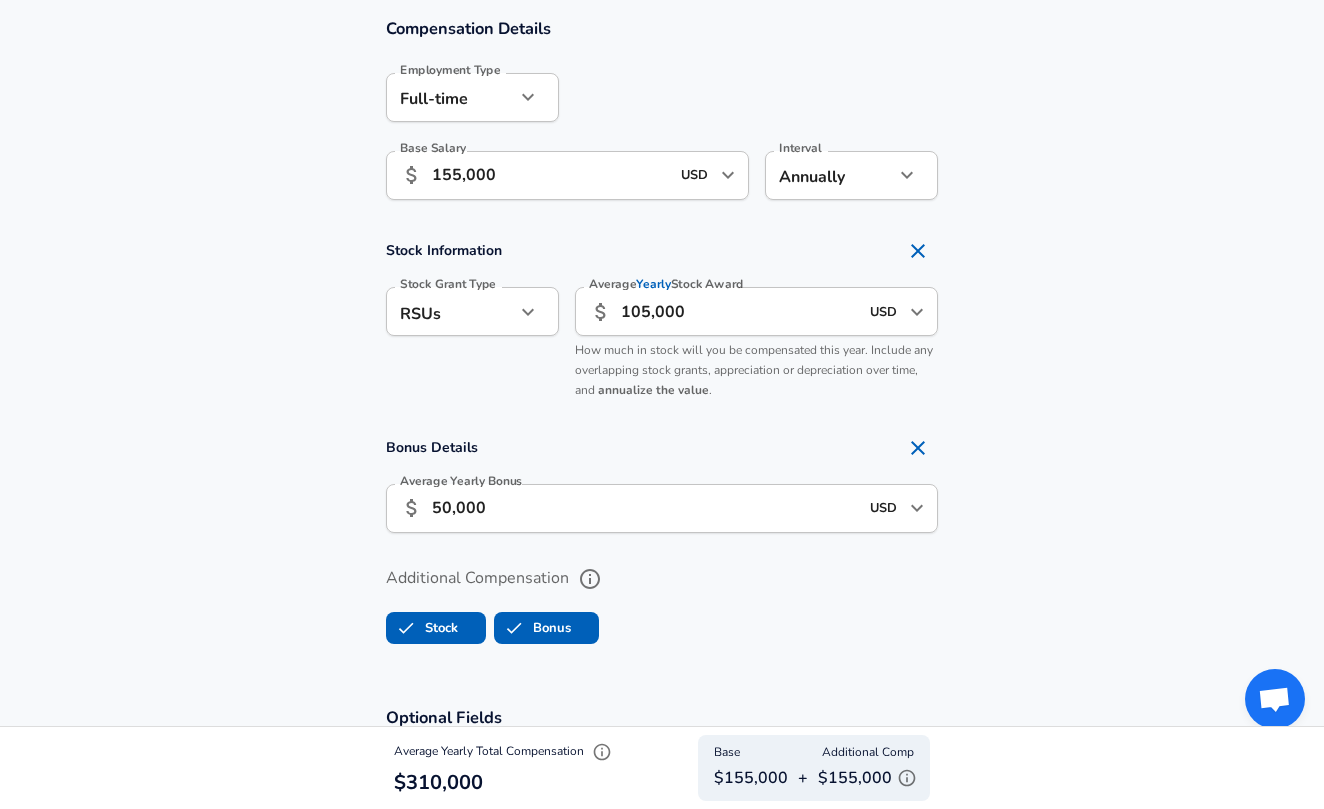 scroll, scrollTop: 1282, scrollLeft: 0, axis: vertical 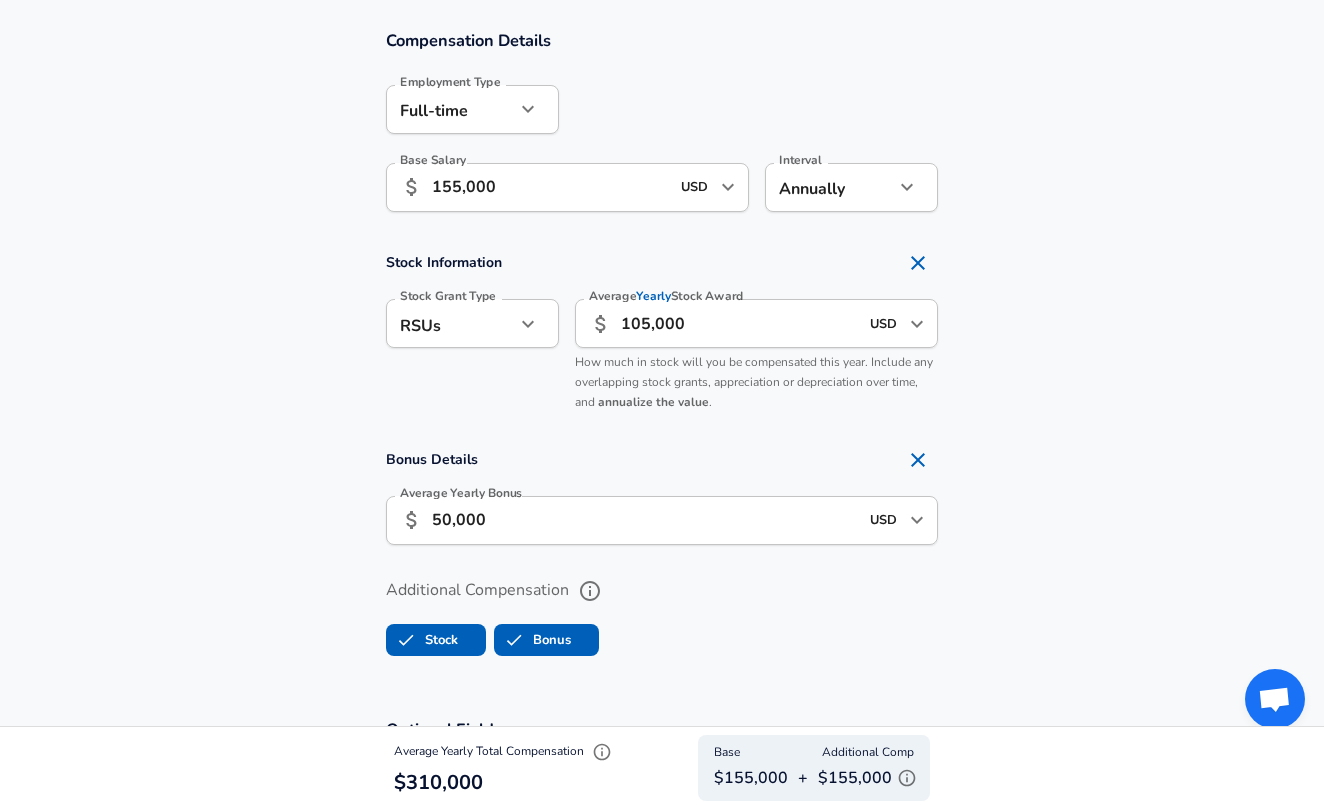 click on "105,000" at bounding box center (739, 323) 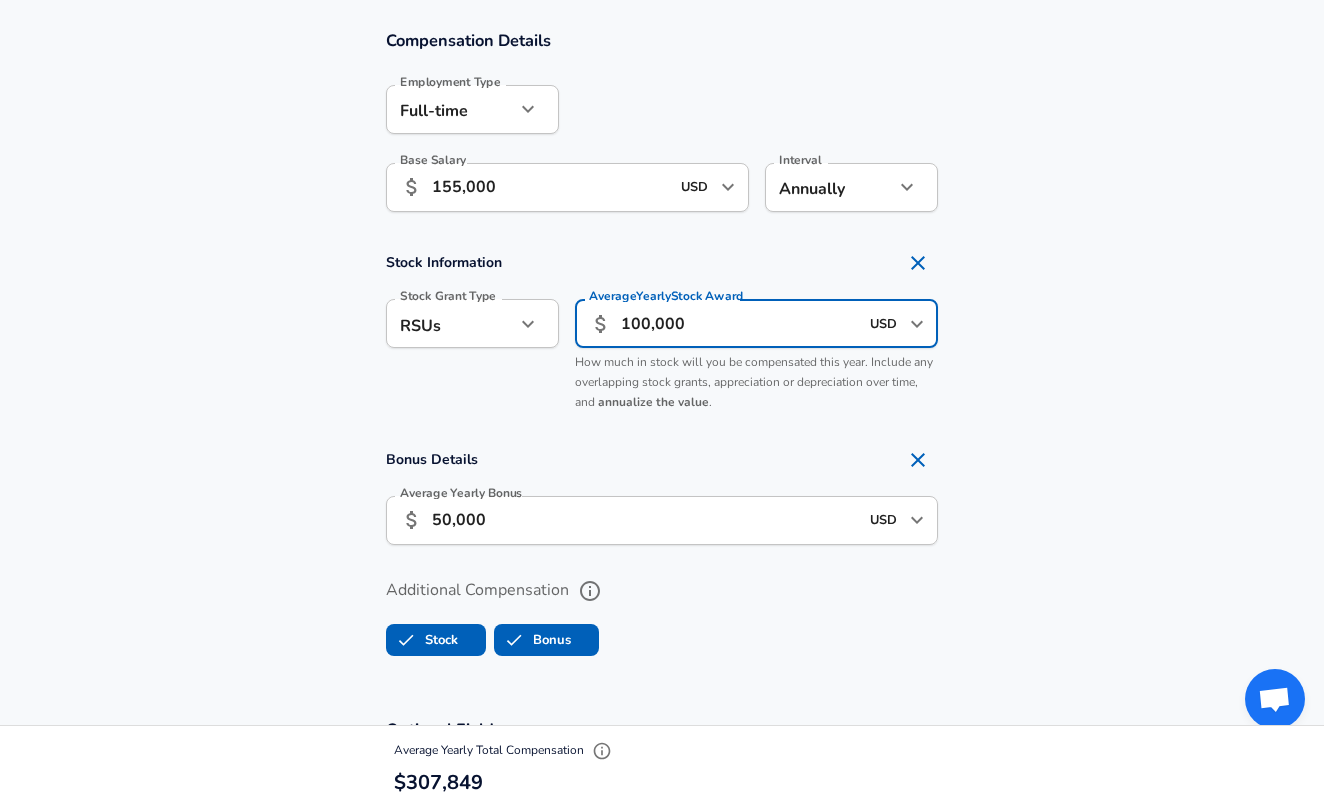 type on "100,000" 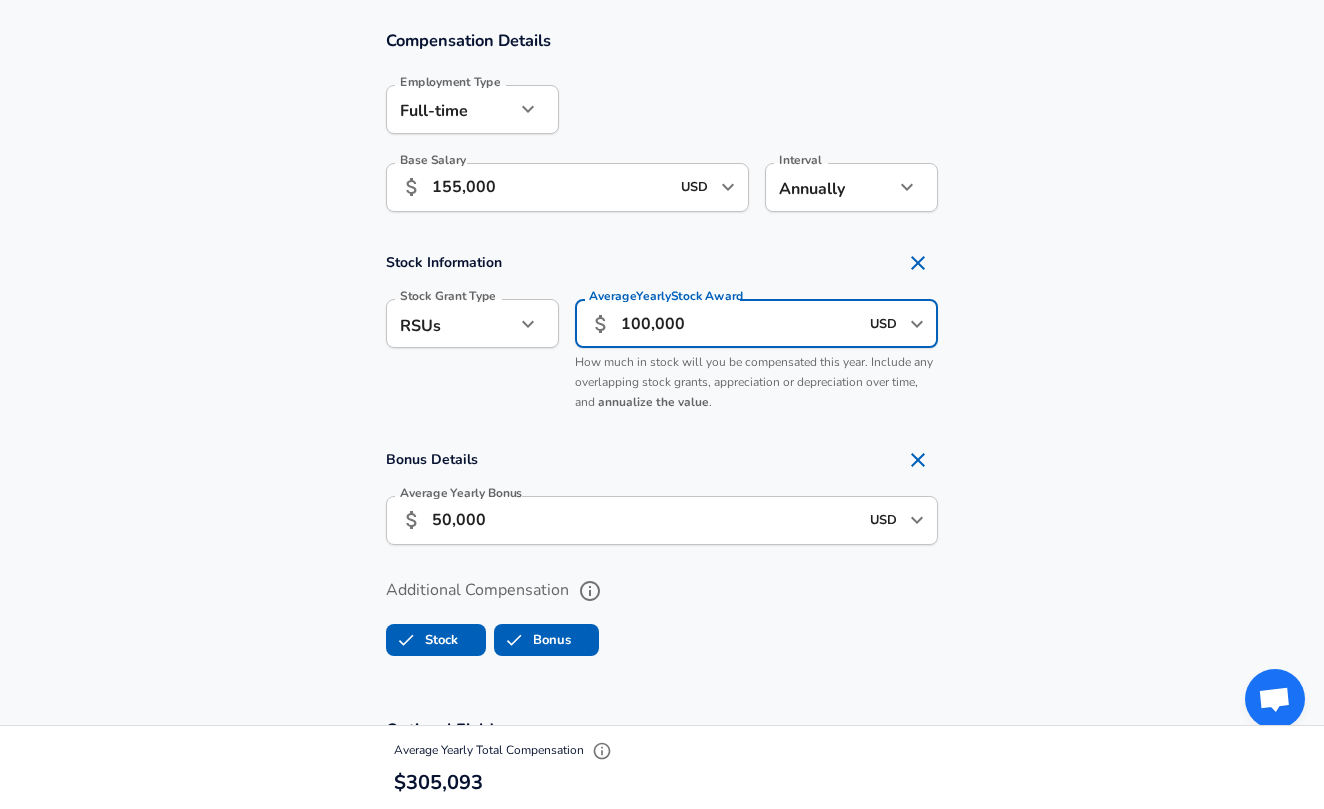 click on "Additional Compensation   Stock Bonus" at bounding box center (662, 611) 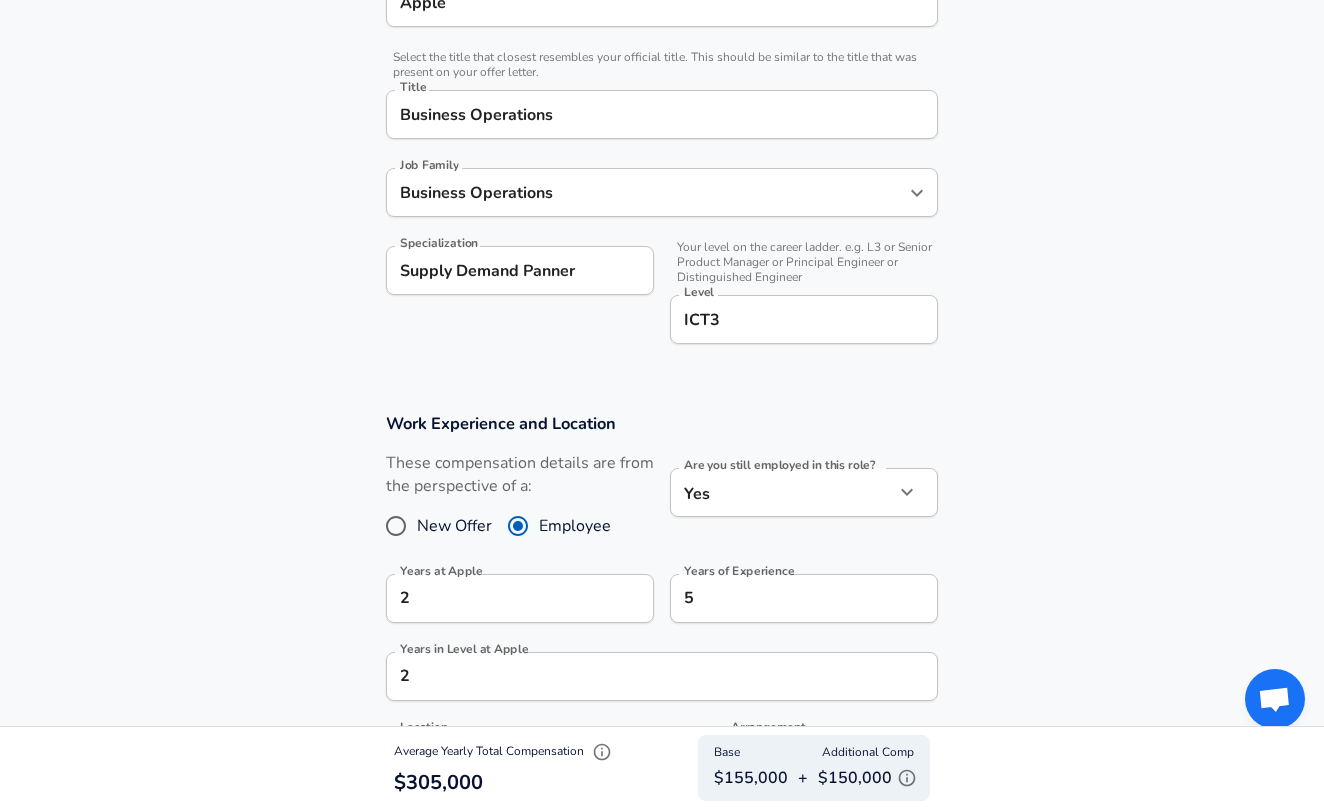 scroll, scrollTop: 452, scrollLeft: 0, axis: vertical 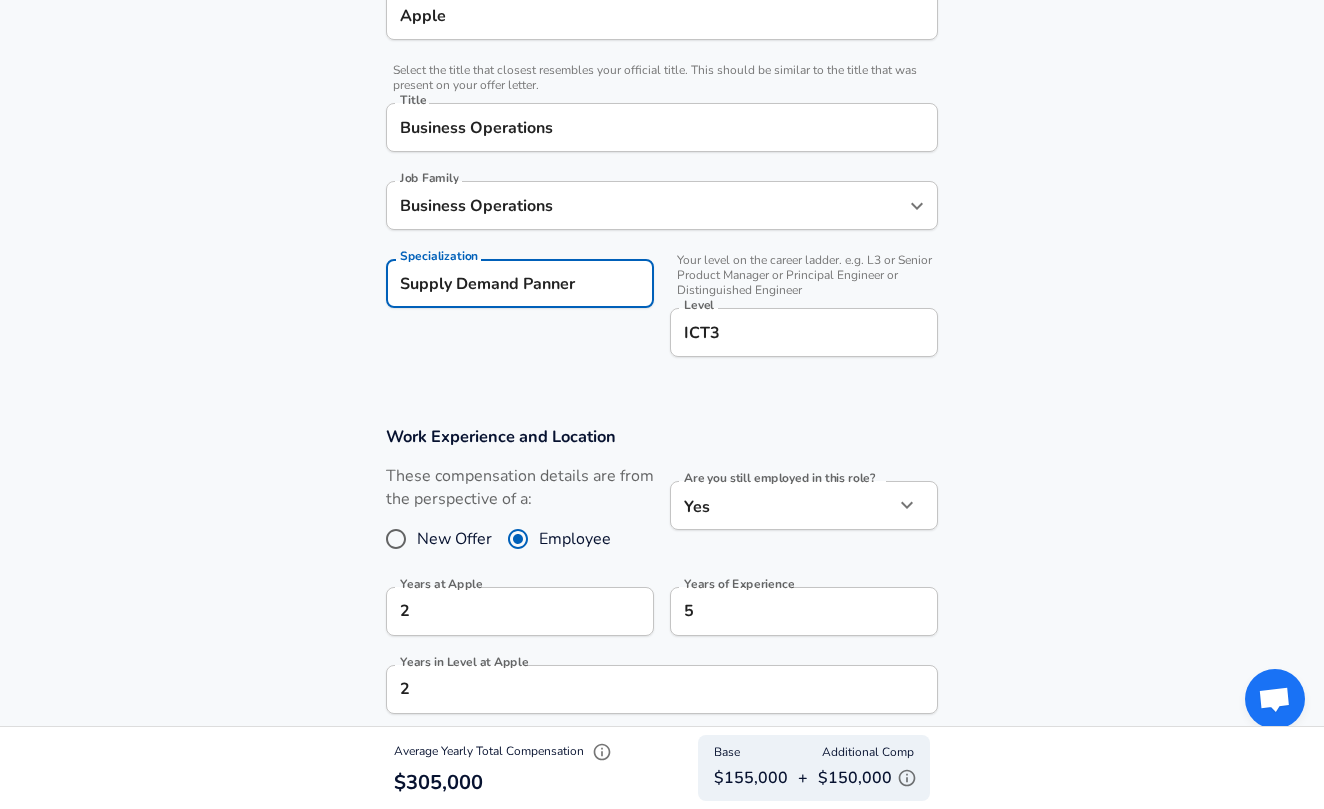 drag, startPoint x: 583, startPoint y: 284, endPoint x: 341, endPoint y: 286, distance: 242.00827 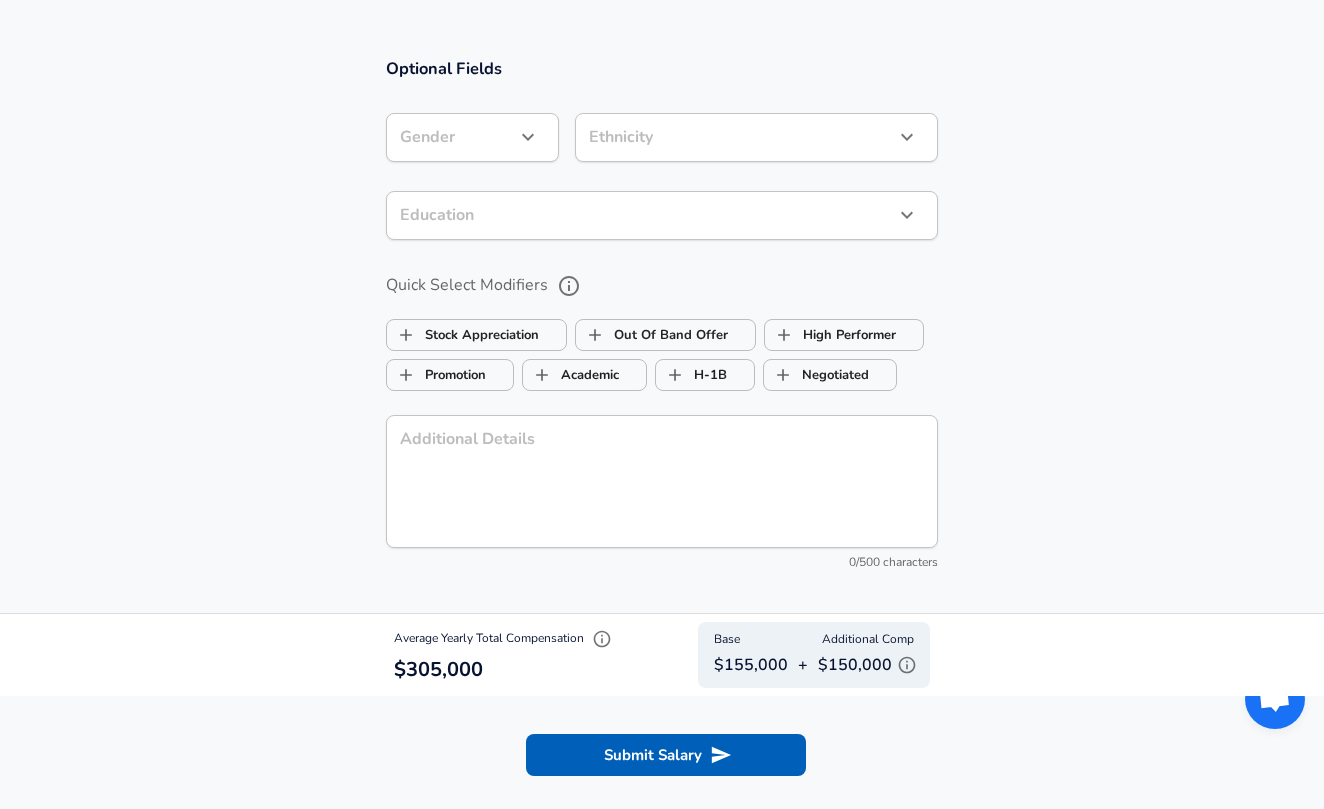 scroll, scrollTop: 2044, scrollLeft: 0, axis: vertical 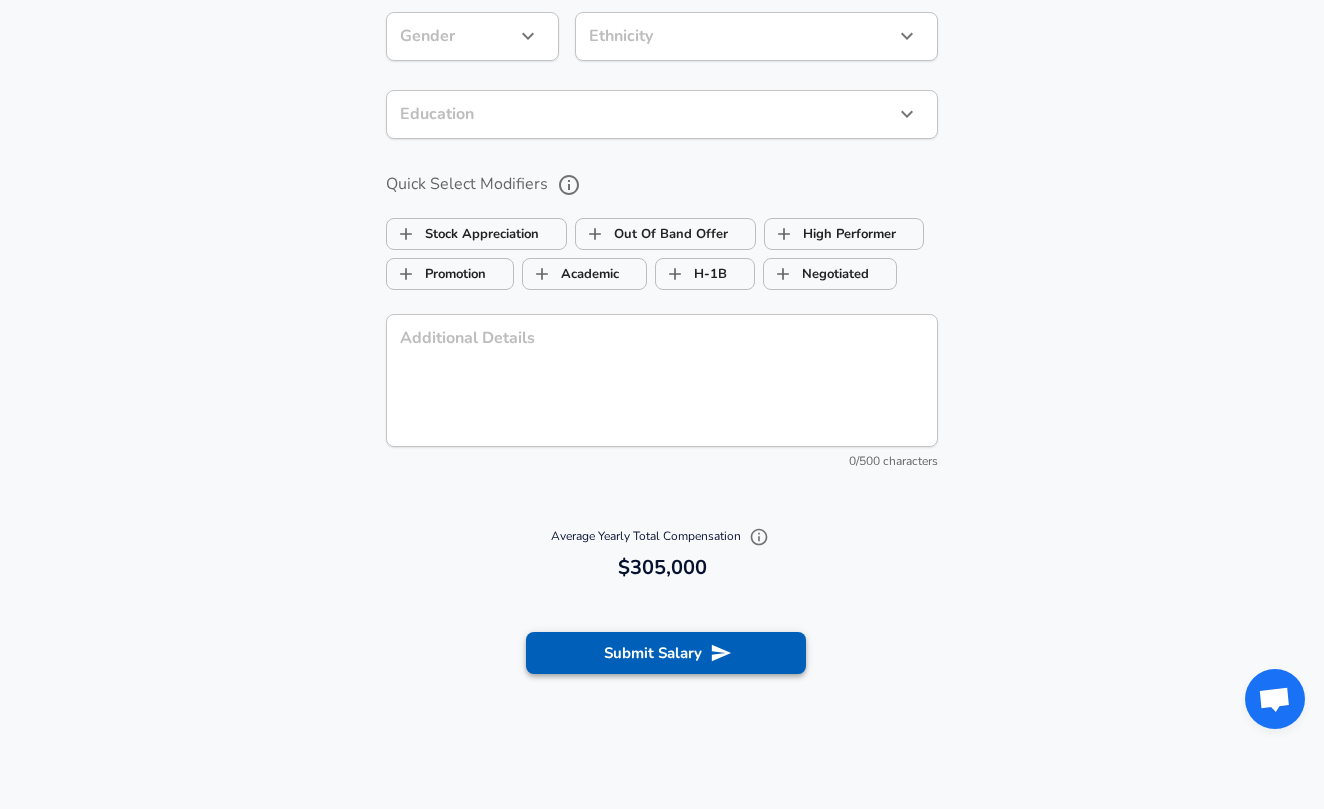 type on "Operations Management" 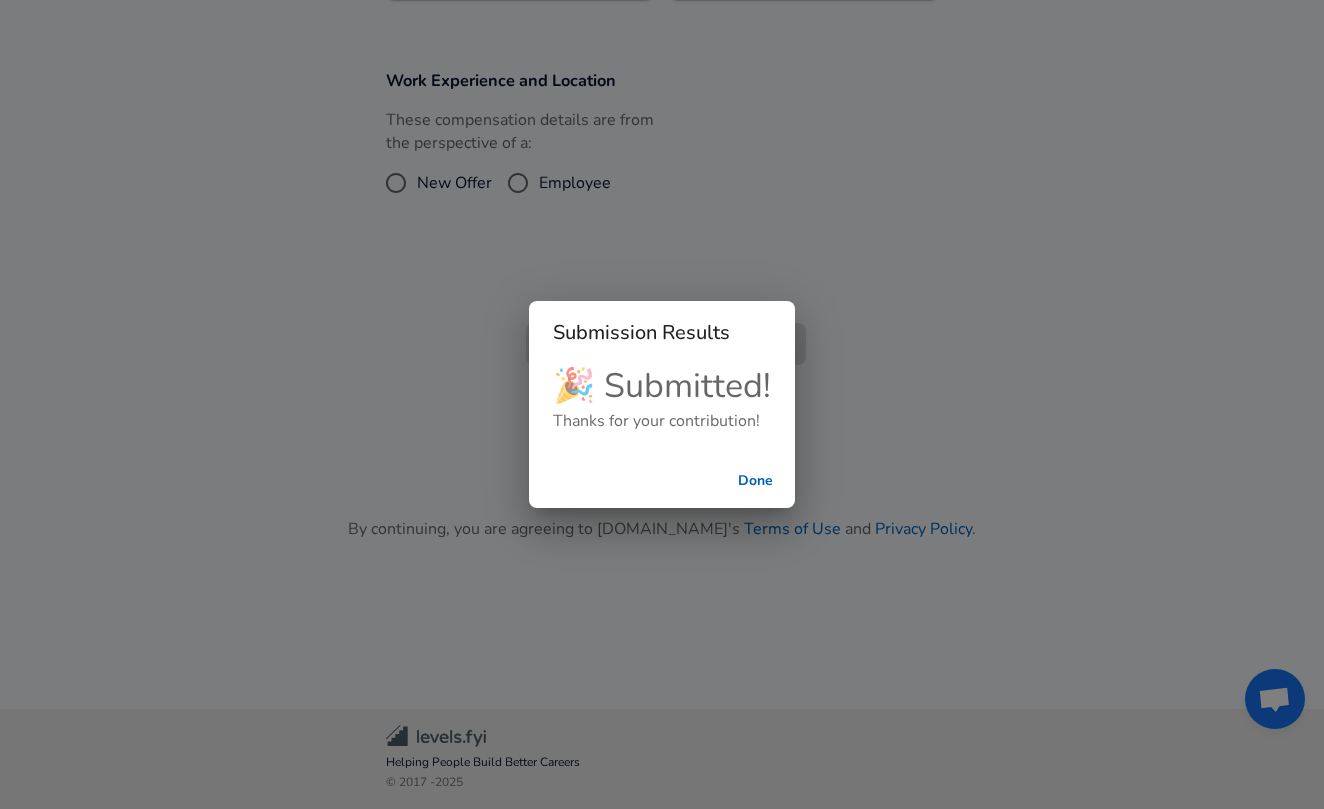 type 